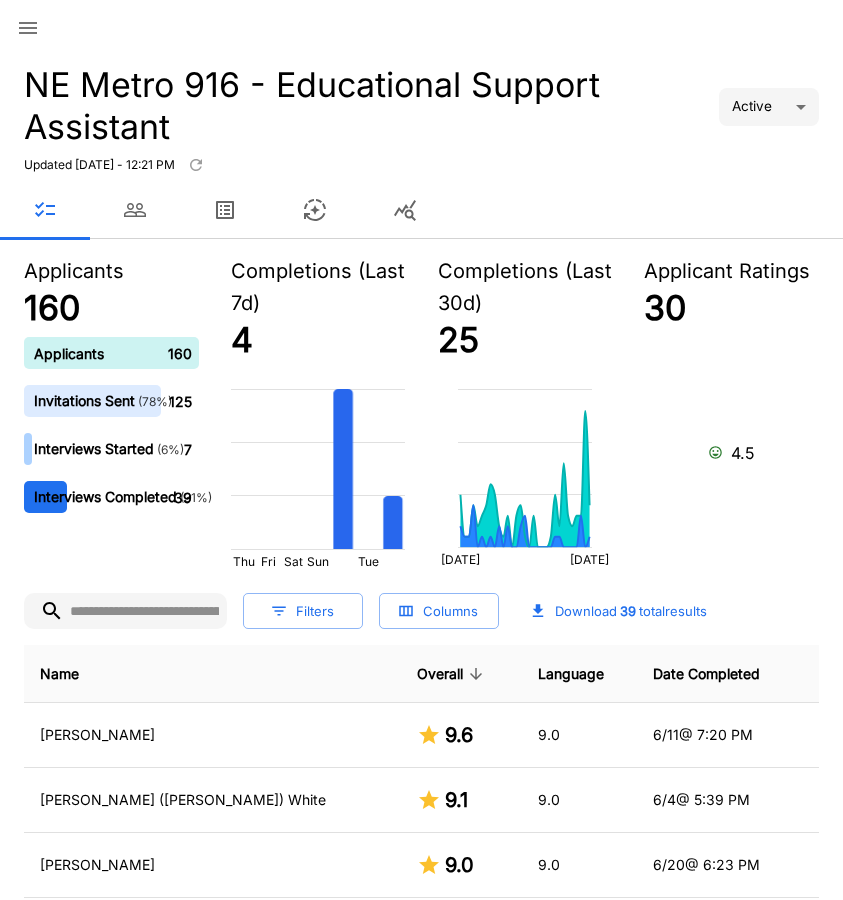 scroll, scrollTop: 0, scrollLeft: 0, axis: both 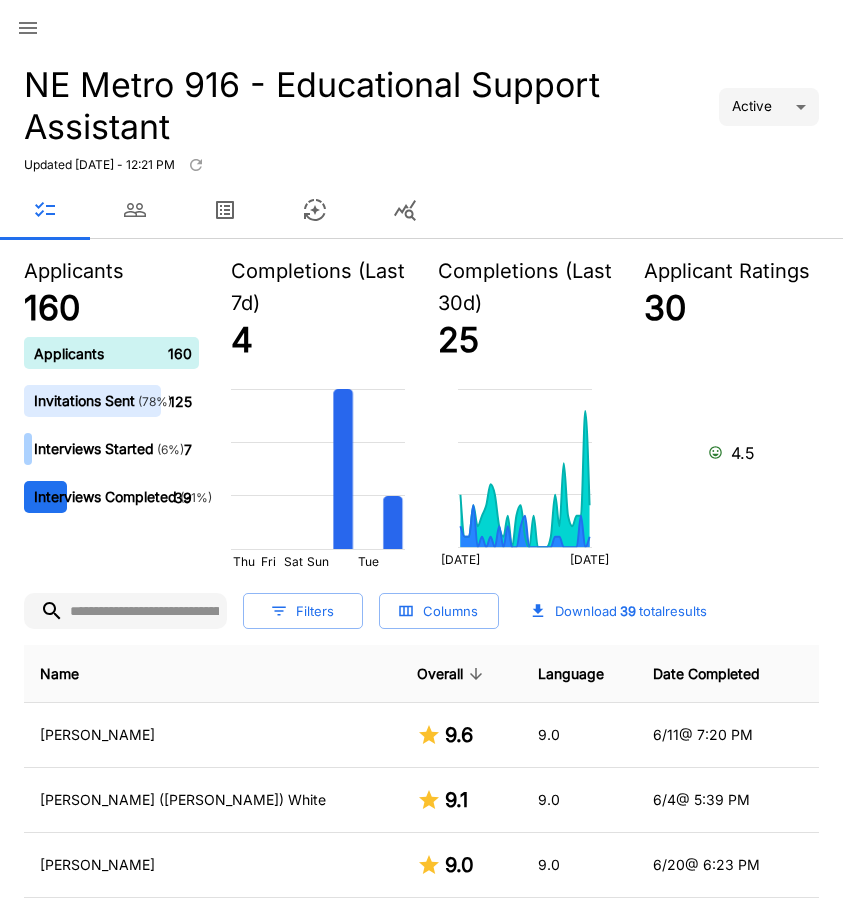 click 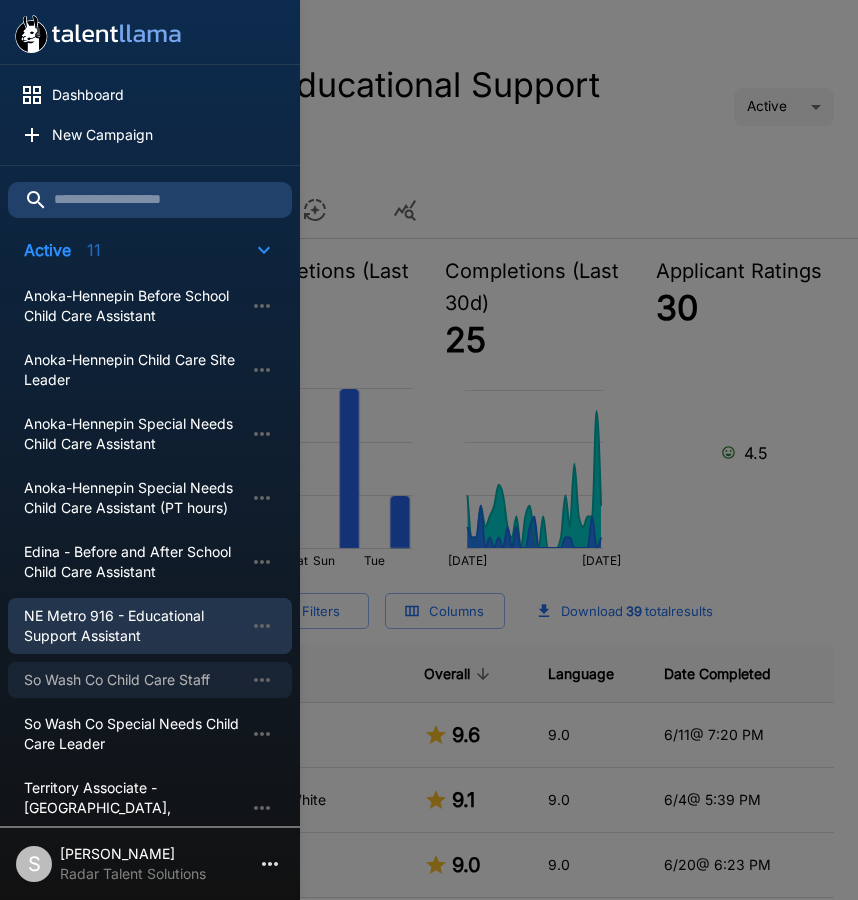 click on "So Wash Co Child Care Staff" at bounding box center [134, 680] 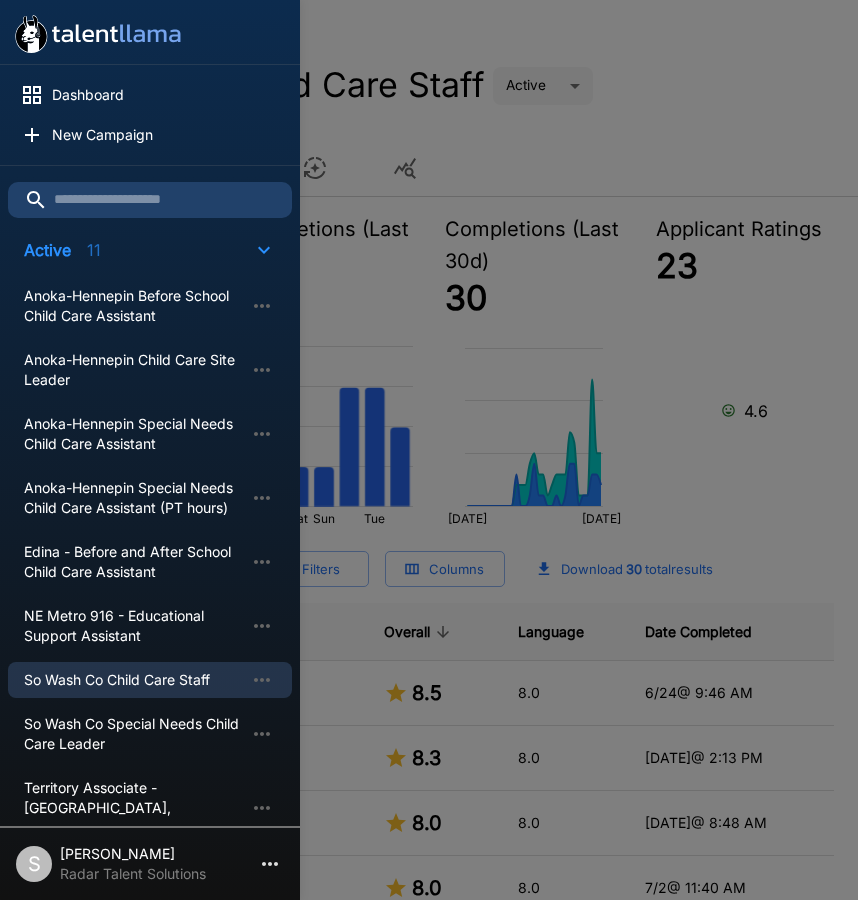 click at bounding box center (429, 450) 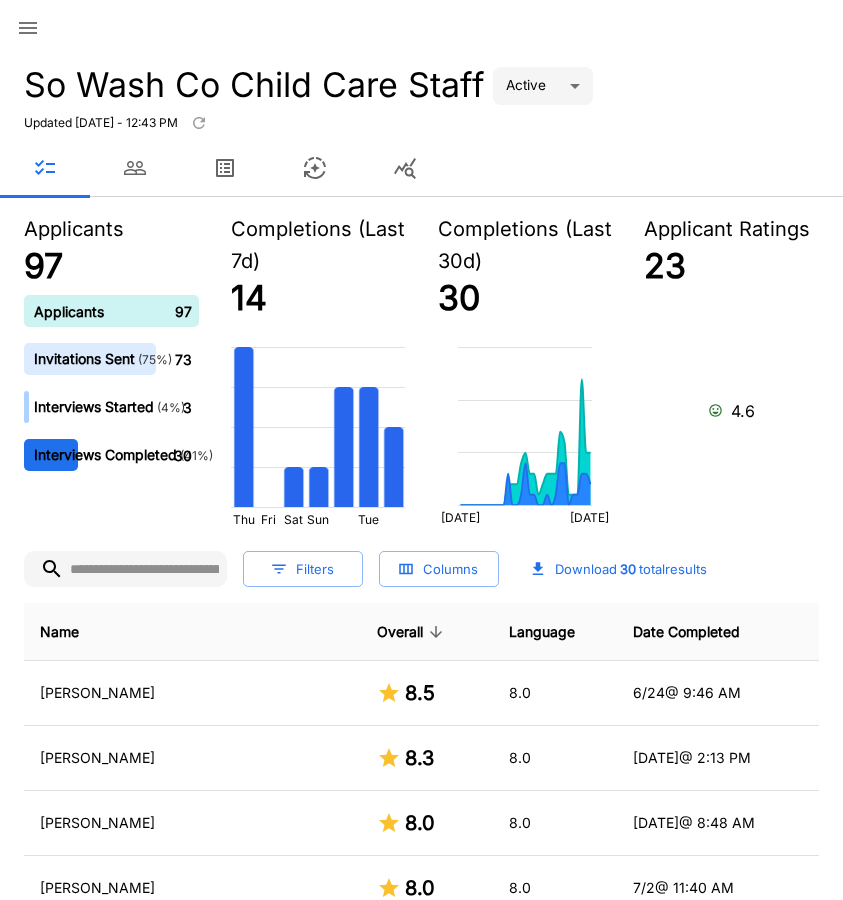click at bounding box center [421, 168] 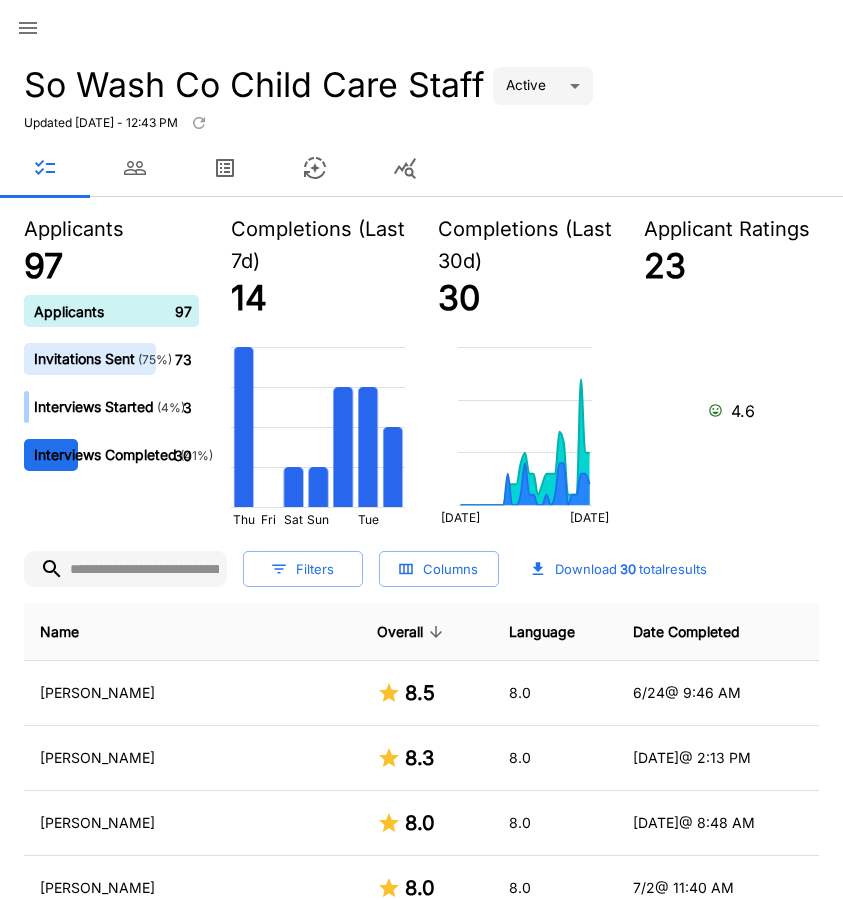 click 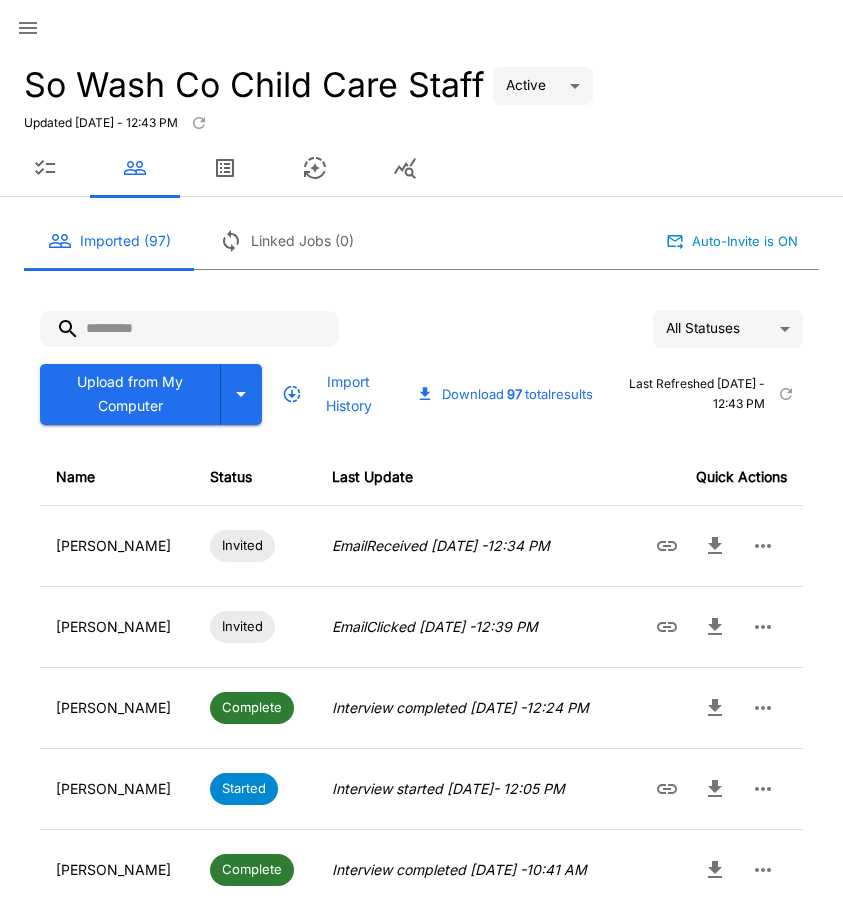 click at bounding box center [189, 329] 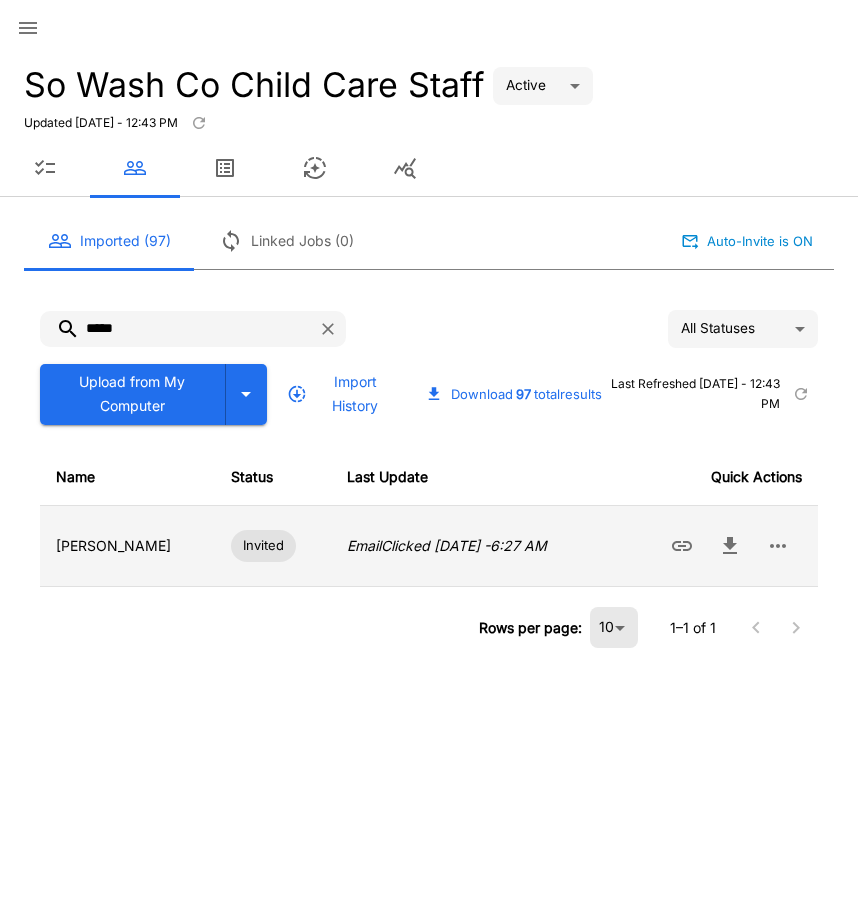 click at bounding box center (778, 546) 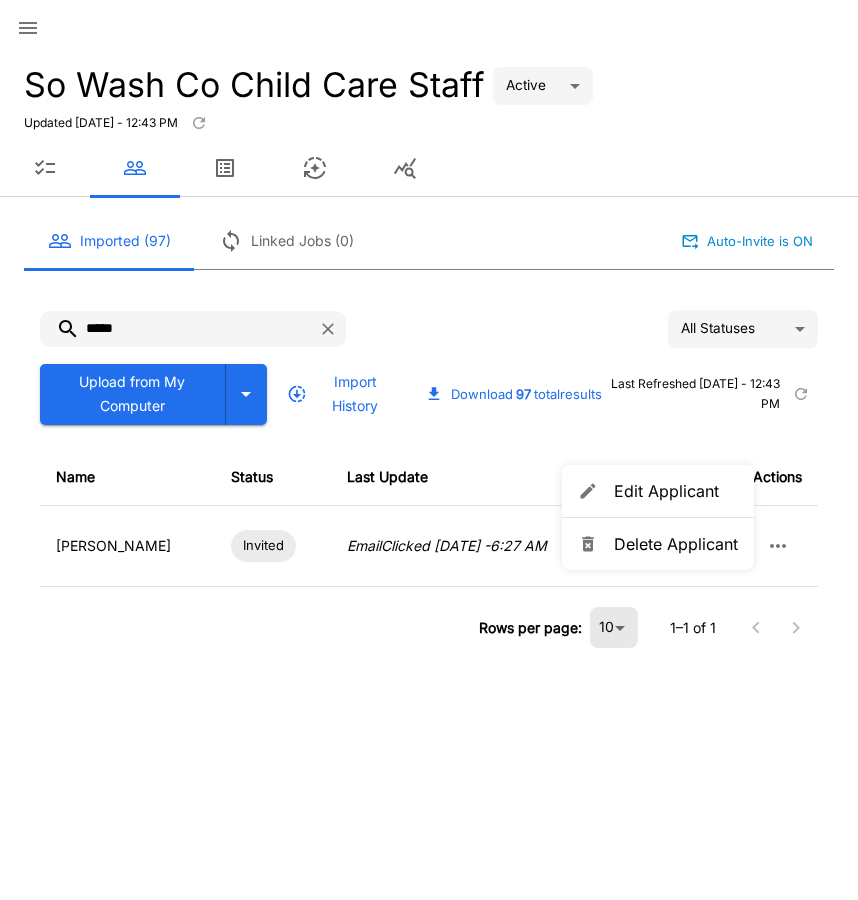 click on "Delete Applicant" at bounding box center [676, 544] 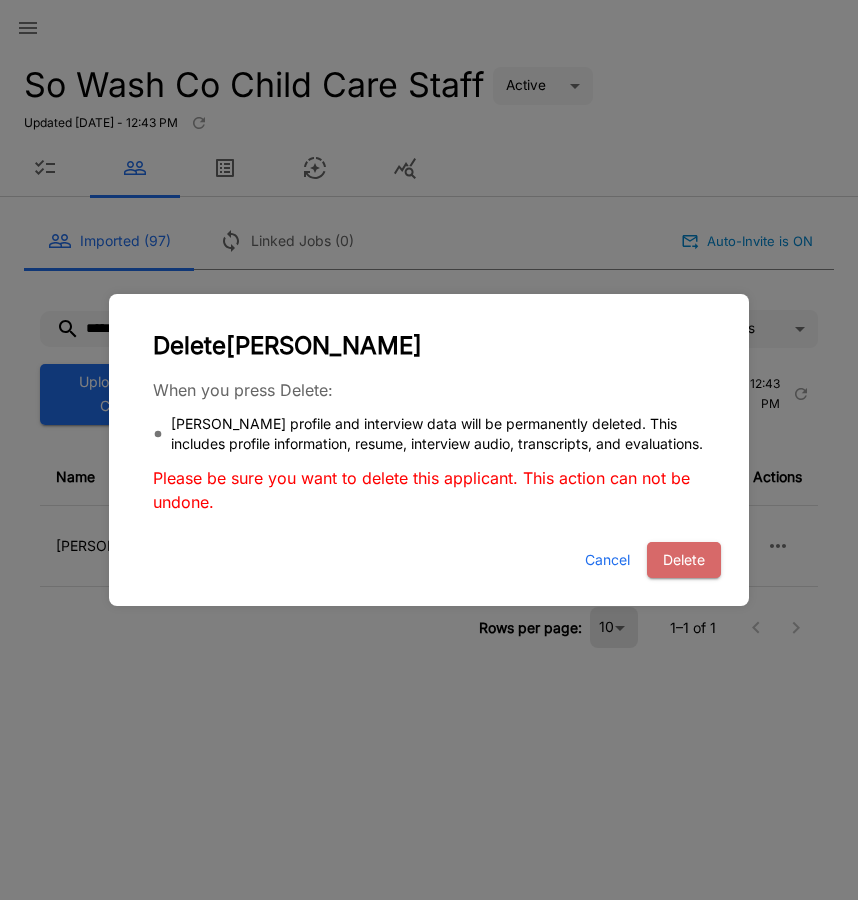 click on "Delete" at bounding box center [684, 560] 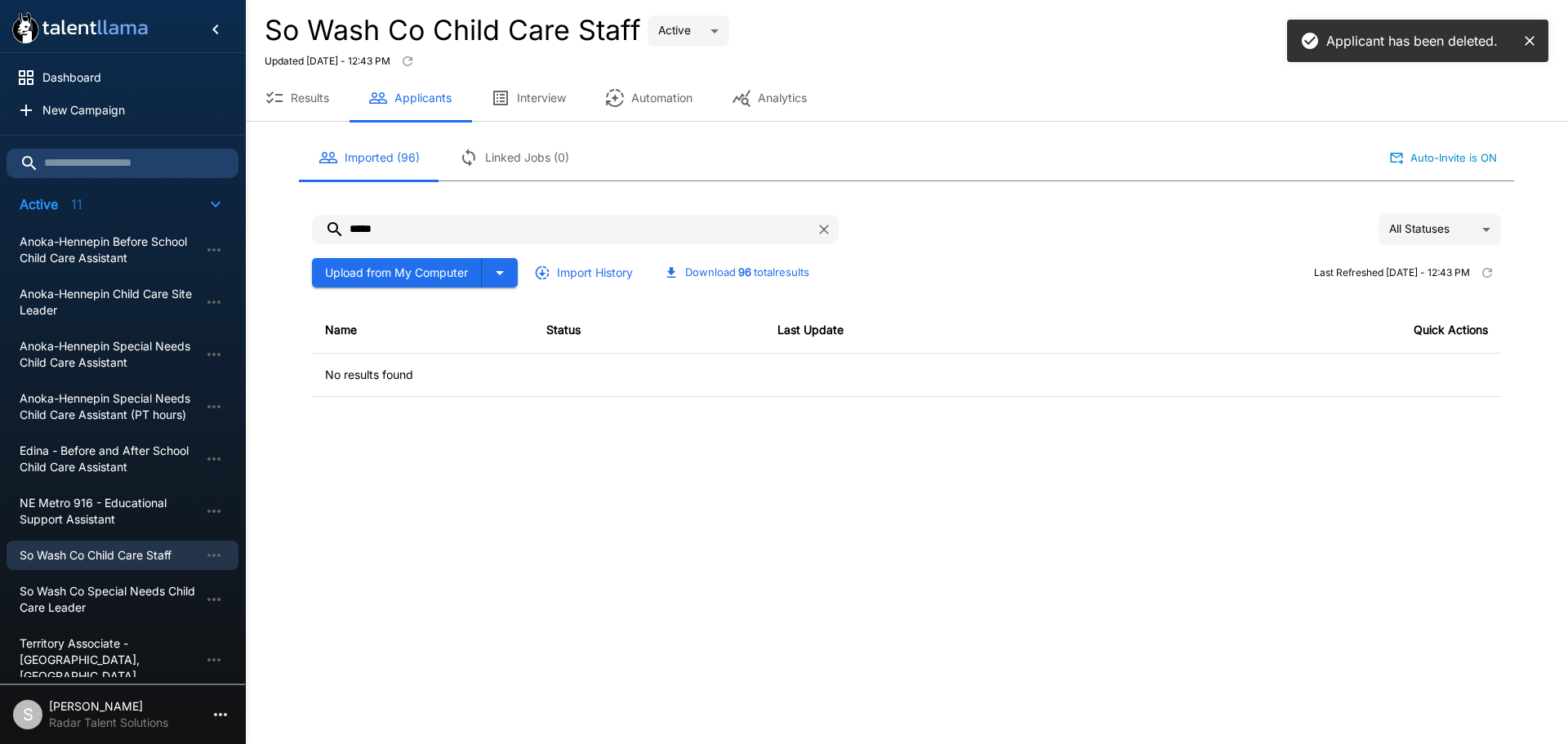 drag, startPoint x: 377, startPoint y: 227, endPoint x: 305, endPoint y: 234, distance: 72.339477 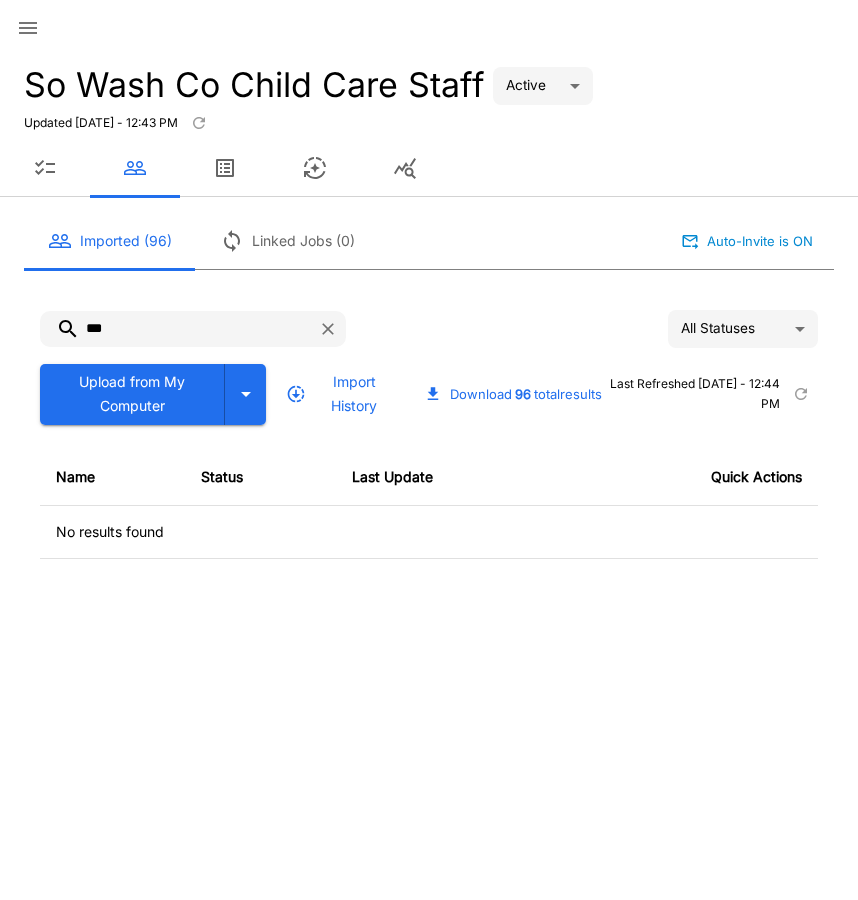 type on "***" 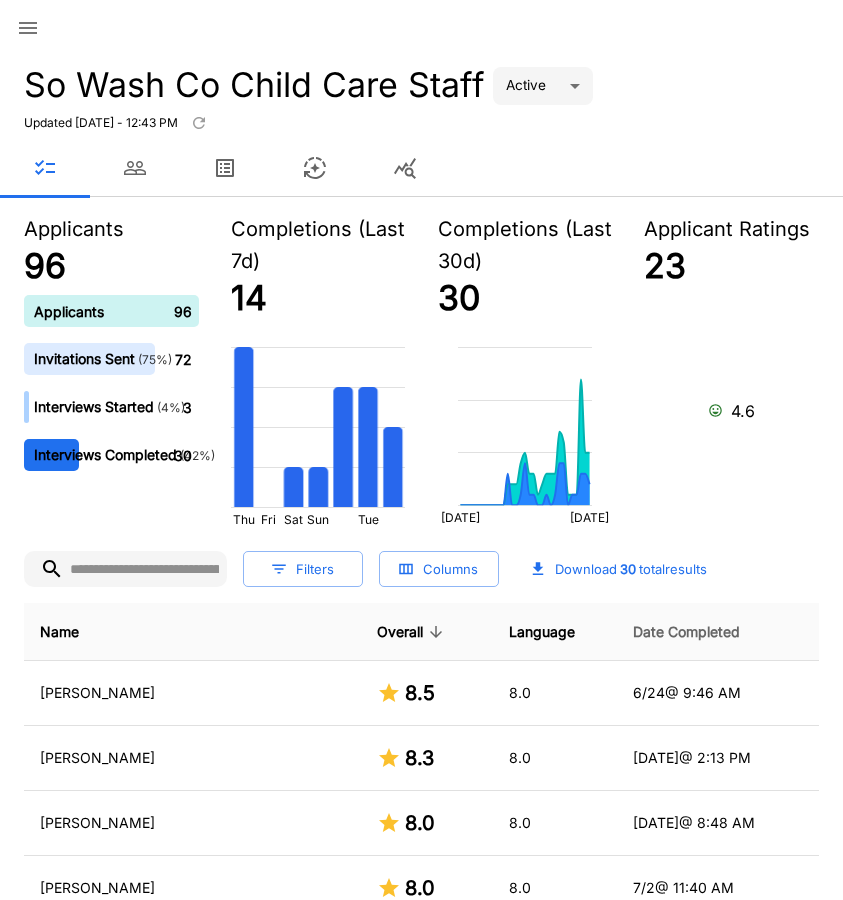 click on "Date Completed" at bounding box center [686, 632] 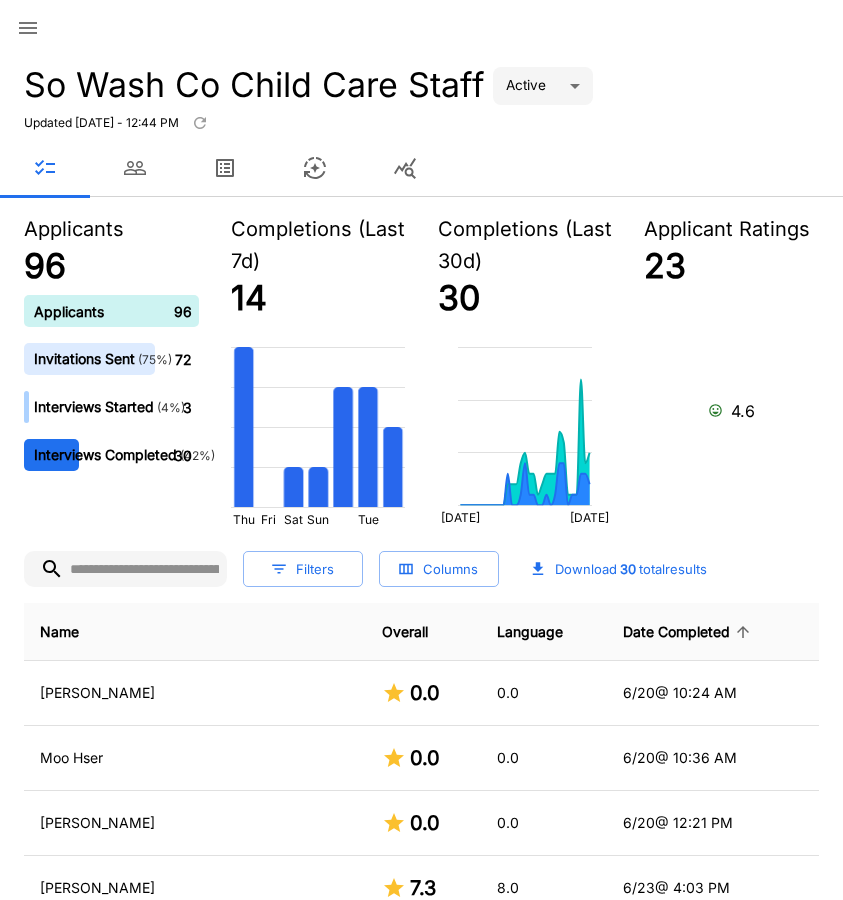 click on "Date Completed" at bounding box center (689, 632) 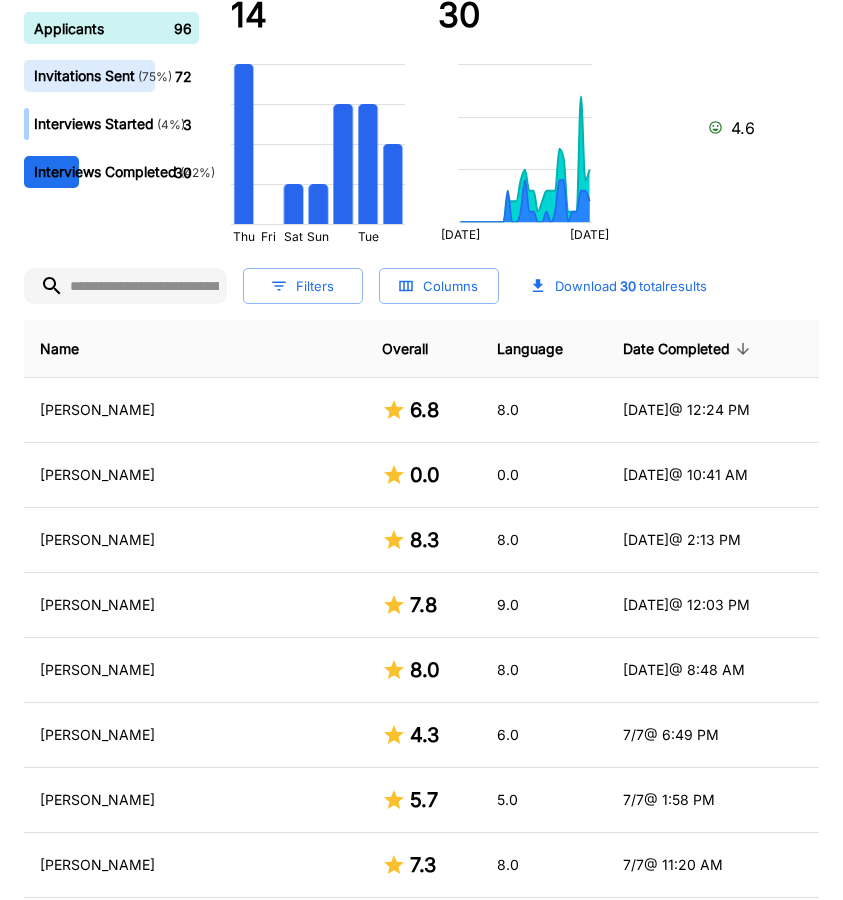 scroll, scrollTop: 300, scrollLeft: 0, axis: vertical 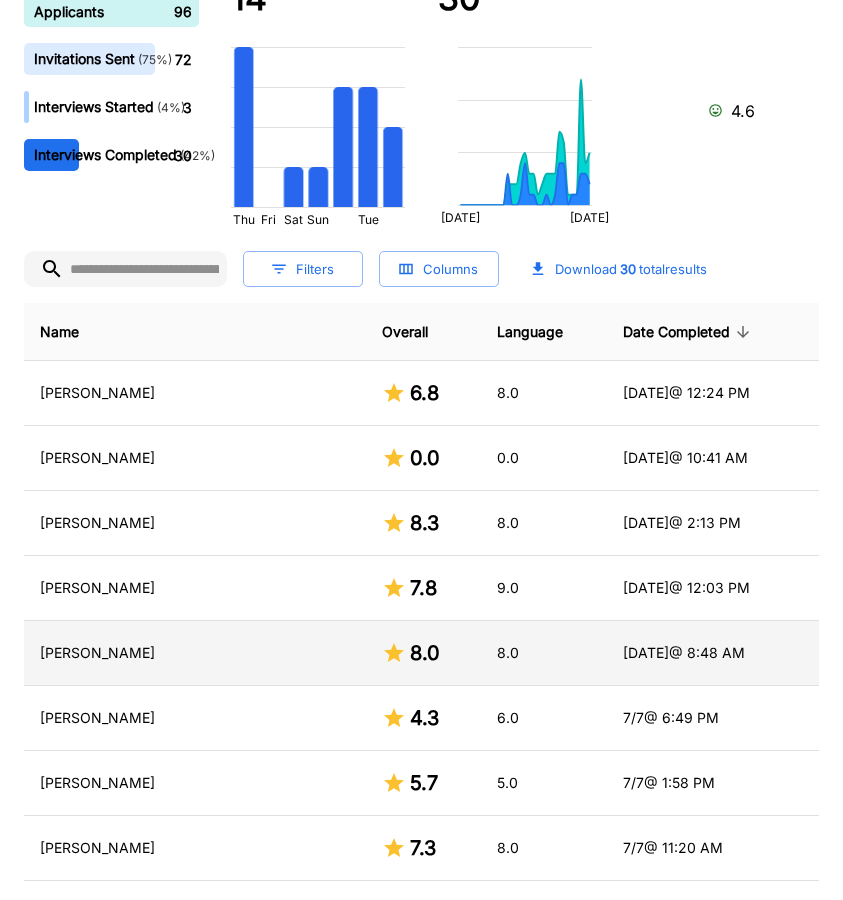 click on "[PERSON_NAME]" at bounding box center [195, 653] 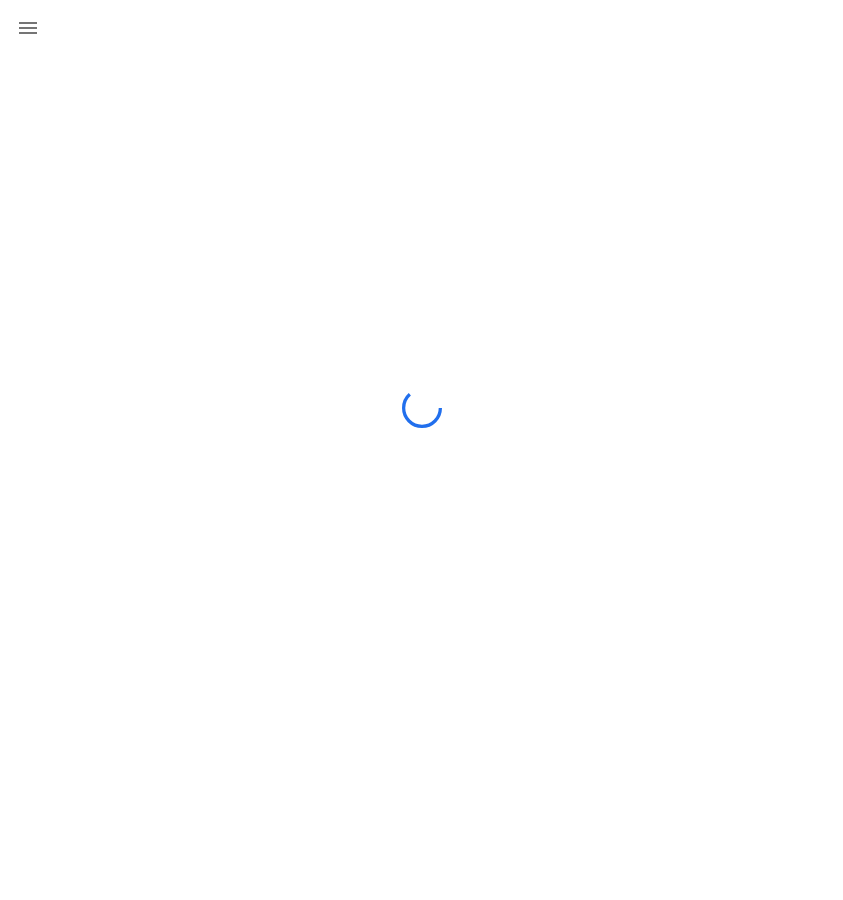scroll, scrollTop: 0, scrollLeft: 0, axis: both 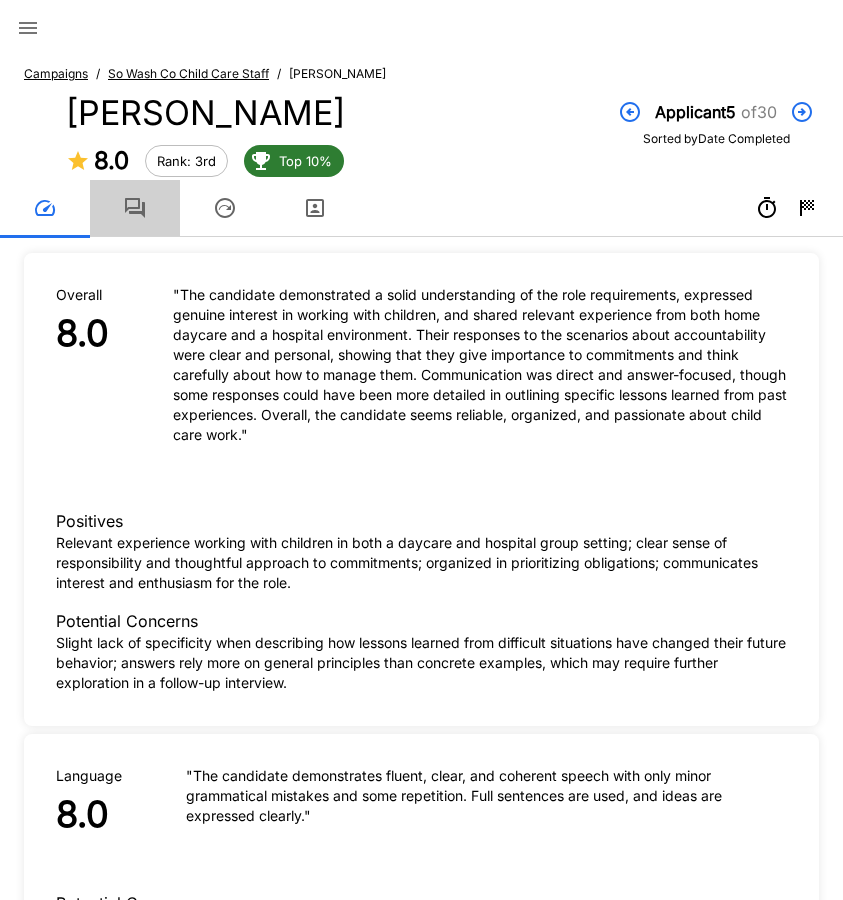 click 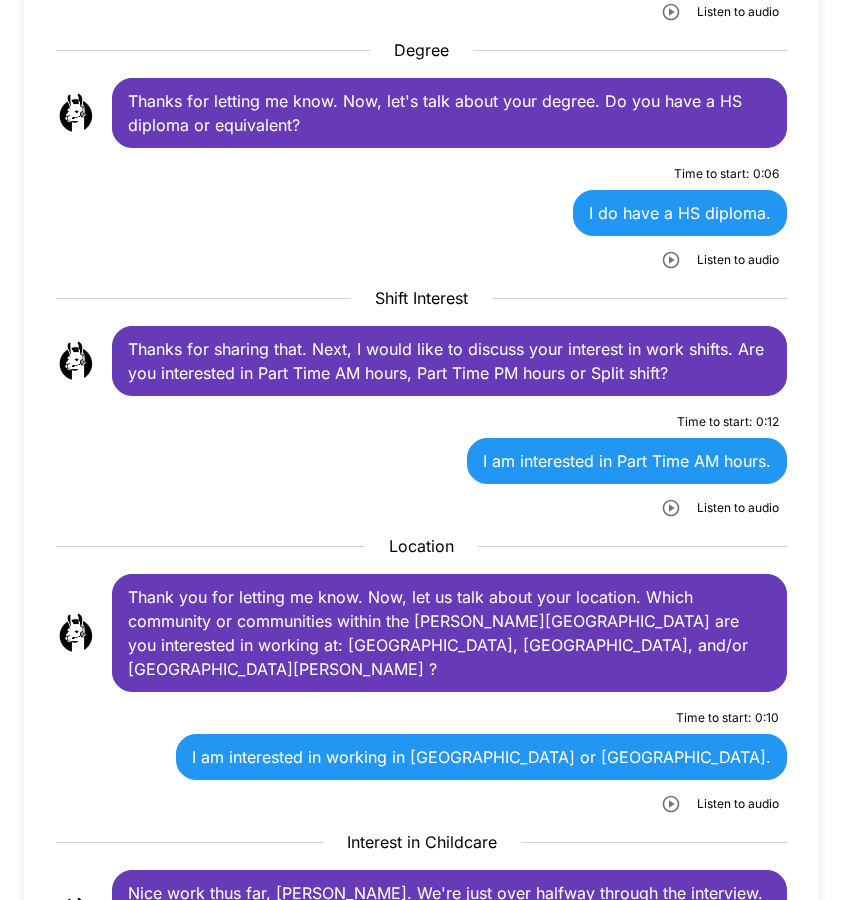 scroll, scrollTop: 1100, scrollLeft: 0, axis: vertical 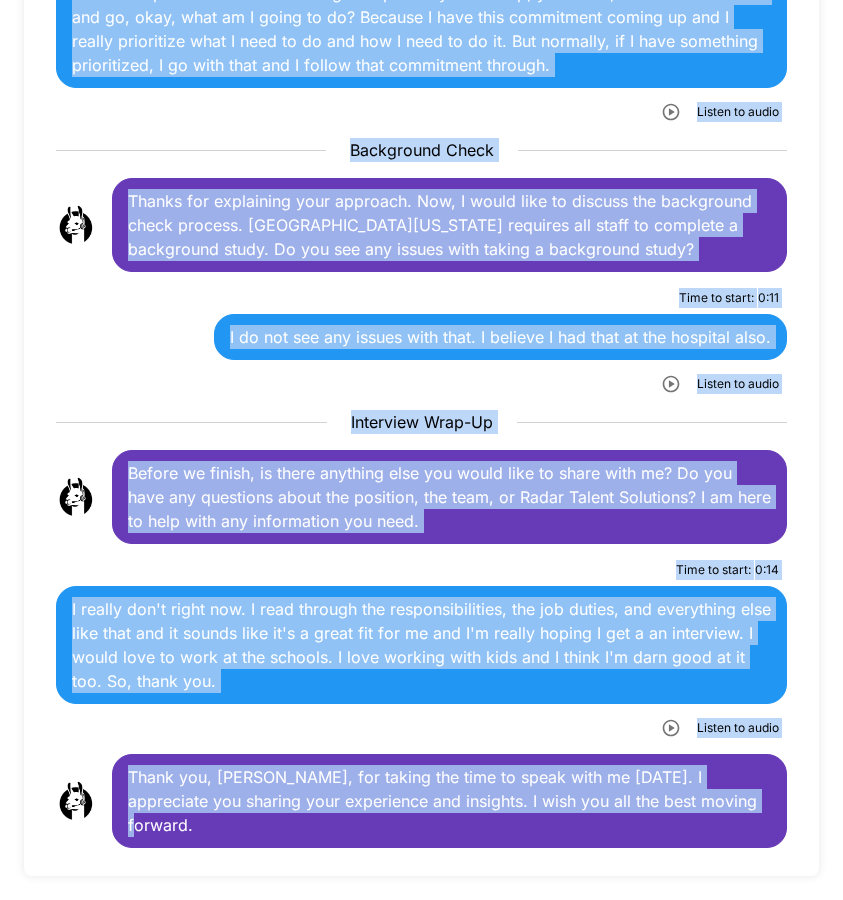 drag, startPoint x: 129, startPoint y: 348, endPoint x: 770, endPoint y: 775, distance: 770.2013 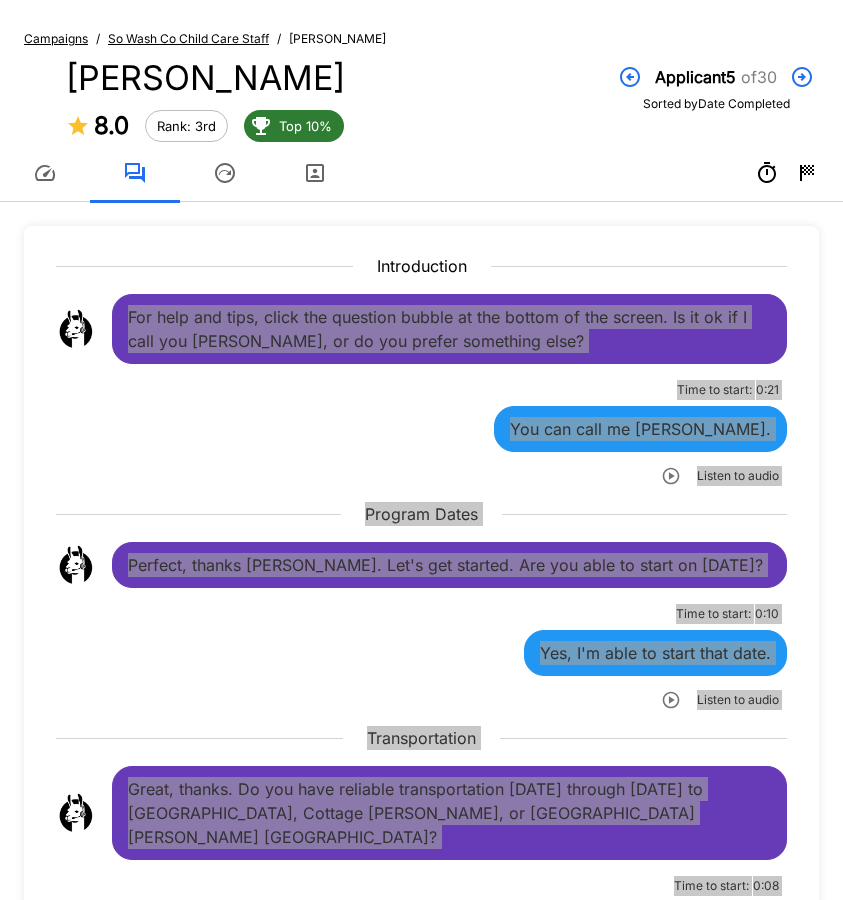 scroll, scrollTop: 0, scrollLeft: 0, axis: both 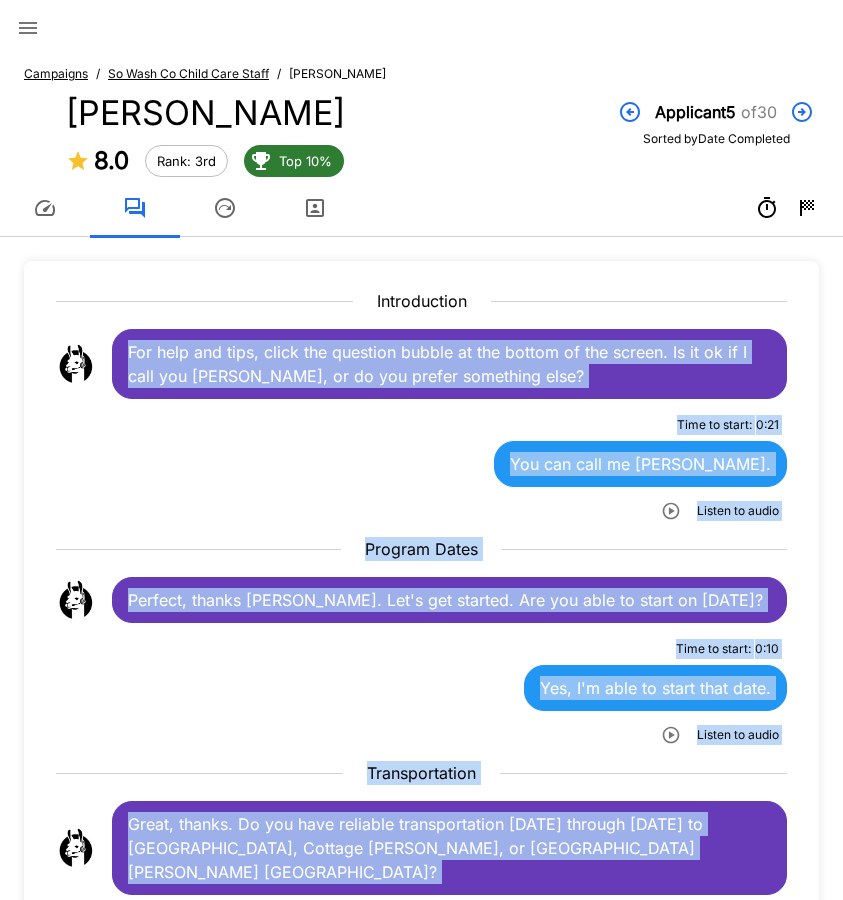 click 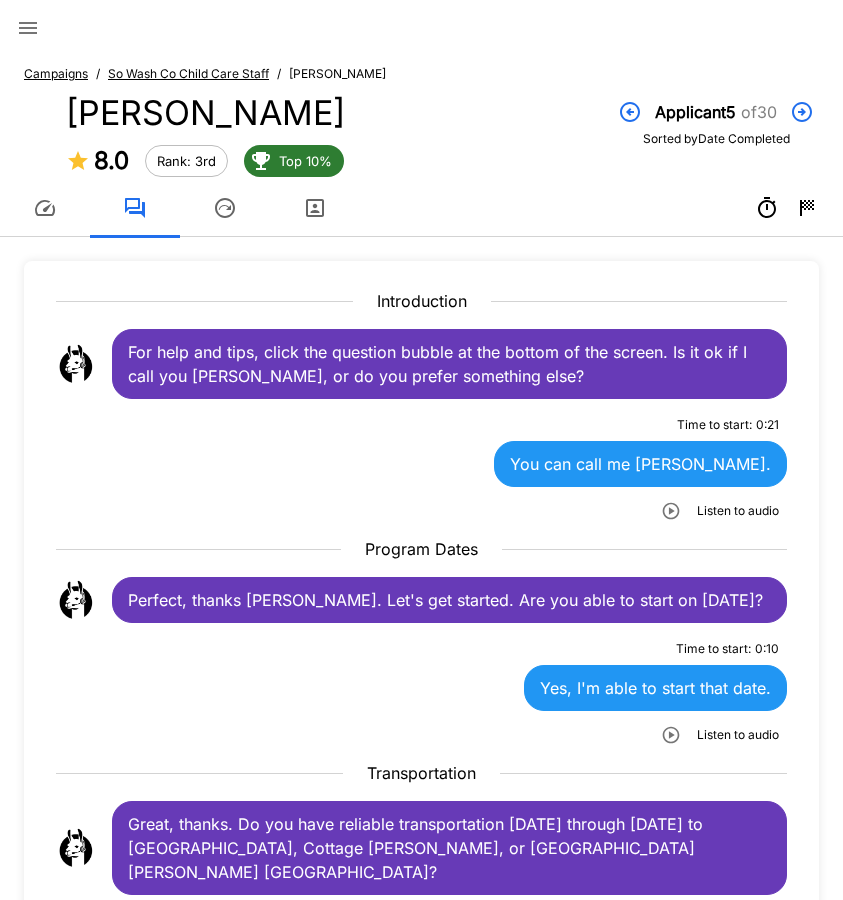click on "So Wash Co Child Care Staff" at bounding box center [188, 73] 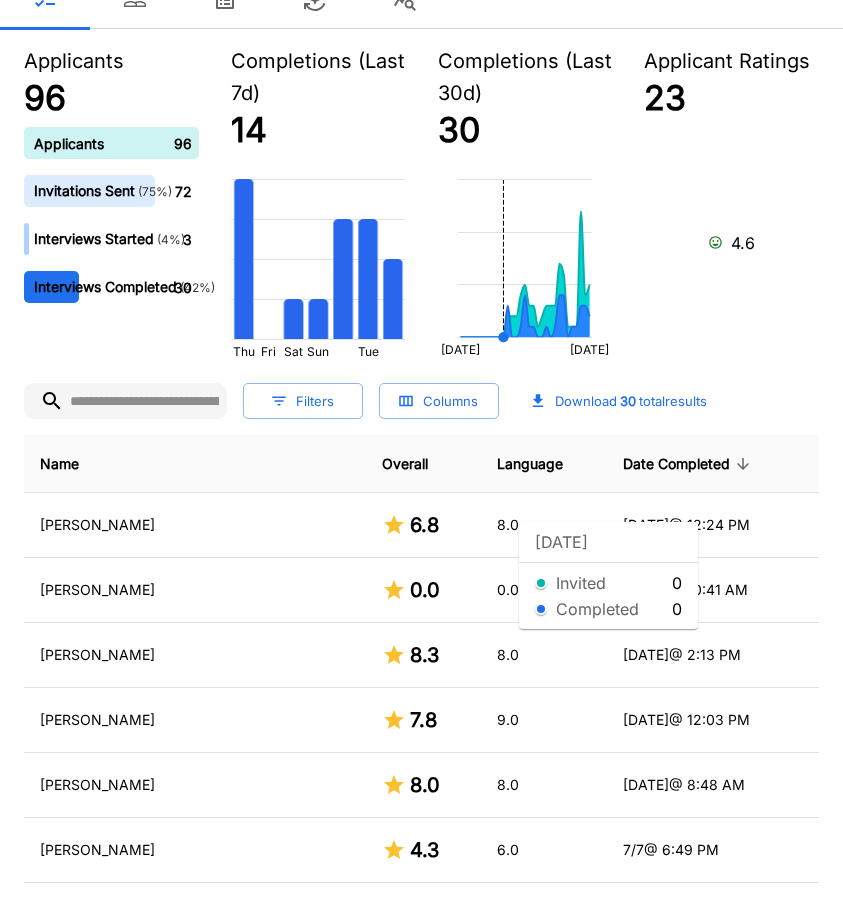 scroll, scrollTop: 200, scrollLeft: 0, axis: vertical 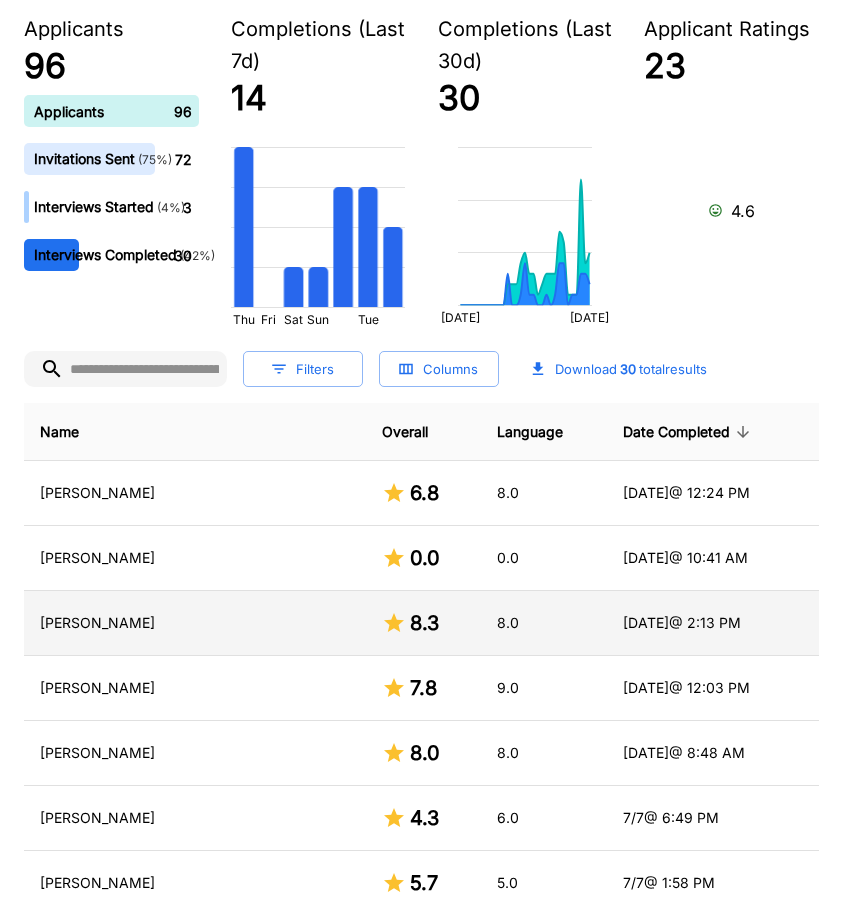 click on "[PERSON_NAME]" at bounding box center (195, 623) 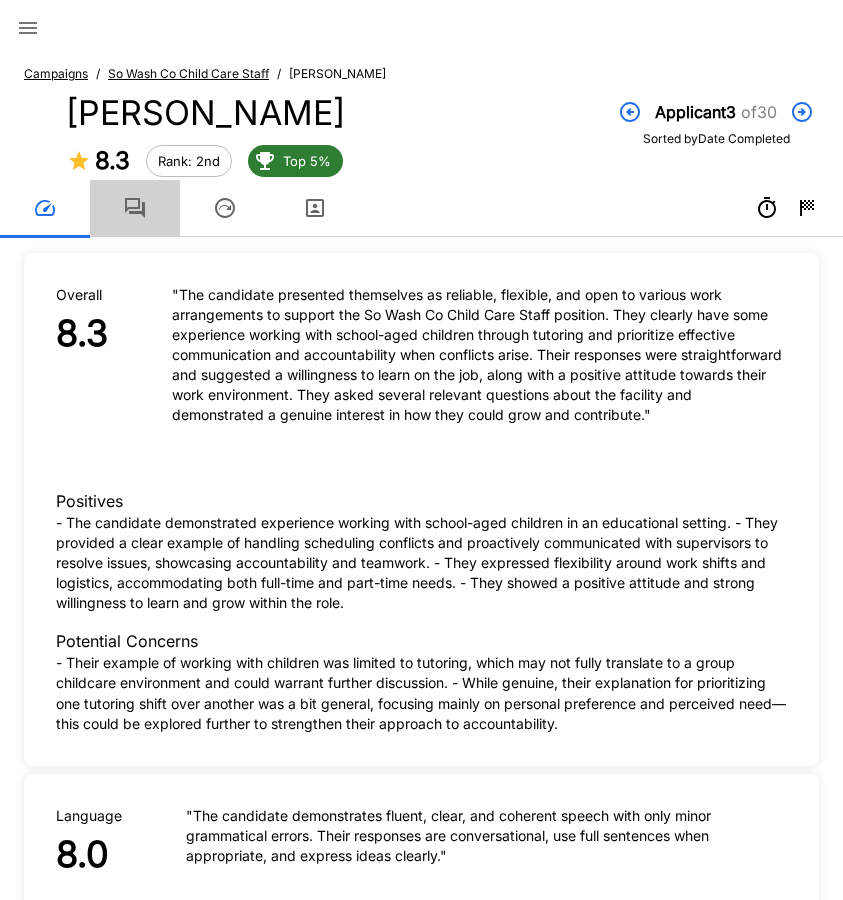 click 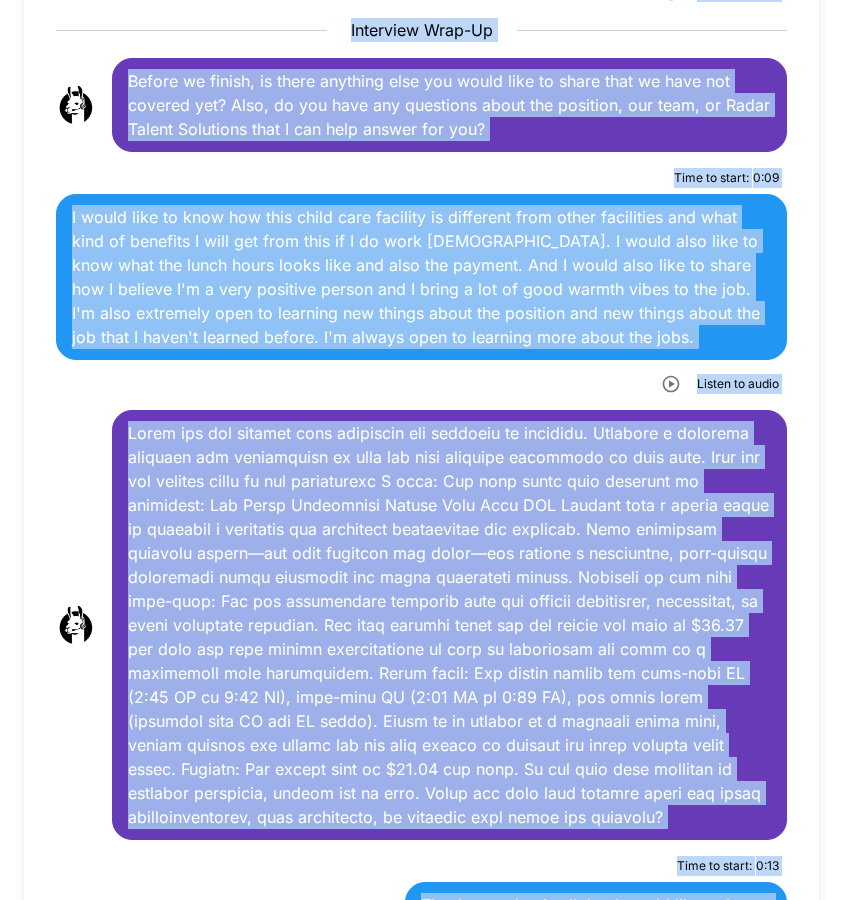 scroll, scrollTop: 3831, scrollLeft: 0, axis: vertical 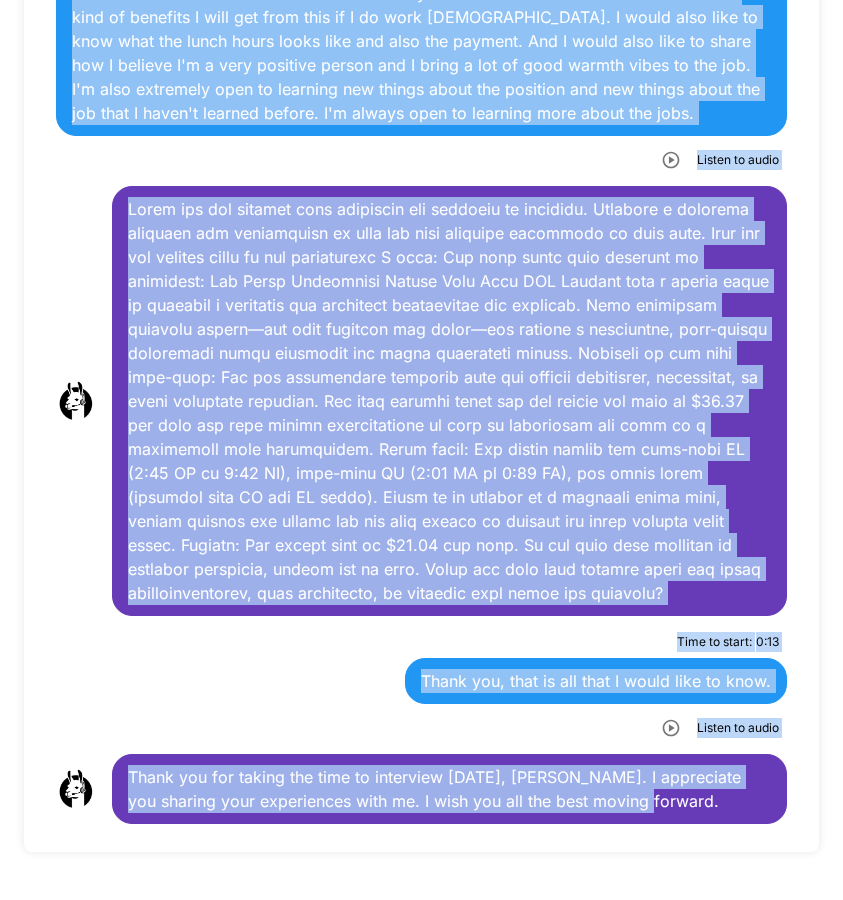 drag, startPoint x: 128, startPoint y: 353, endPoint x: 724, endPoint y: 954, distance: 846.4142 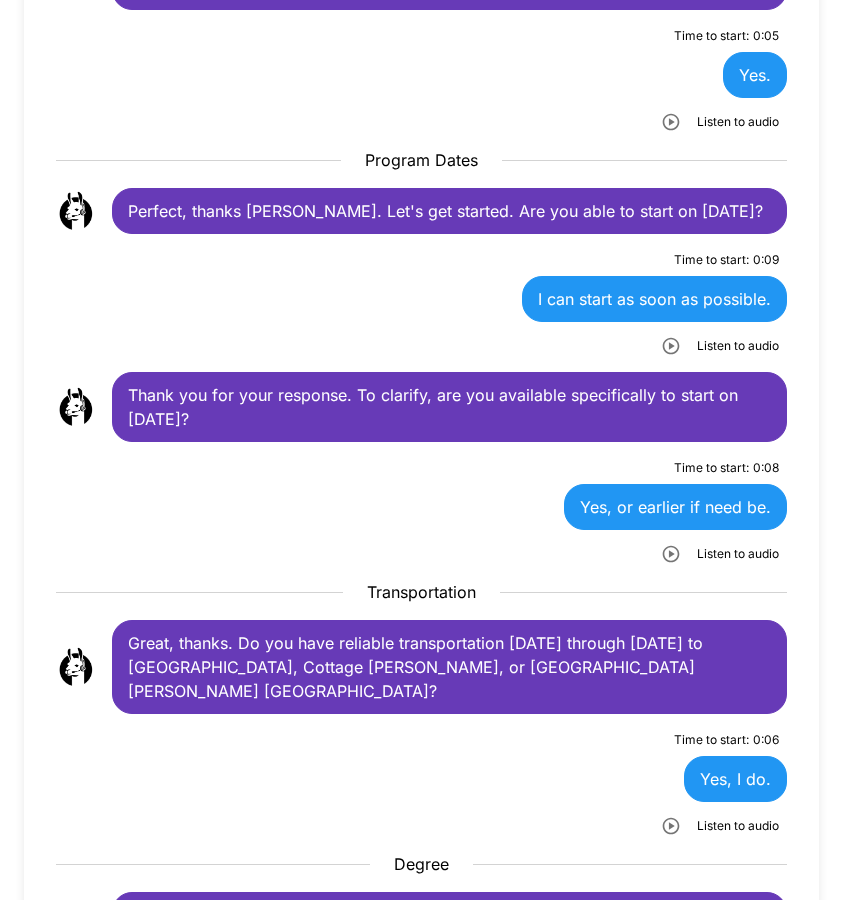 scroll, scrollTop: 0, scrollLeft: 0, axis: both 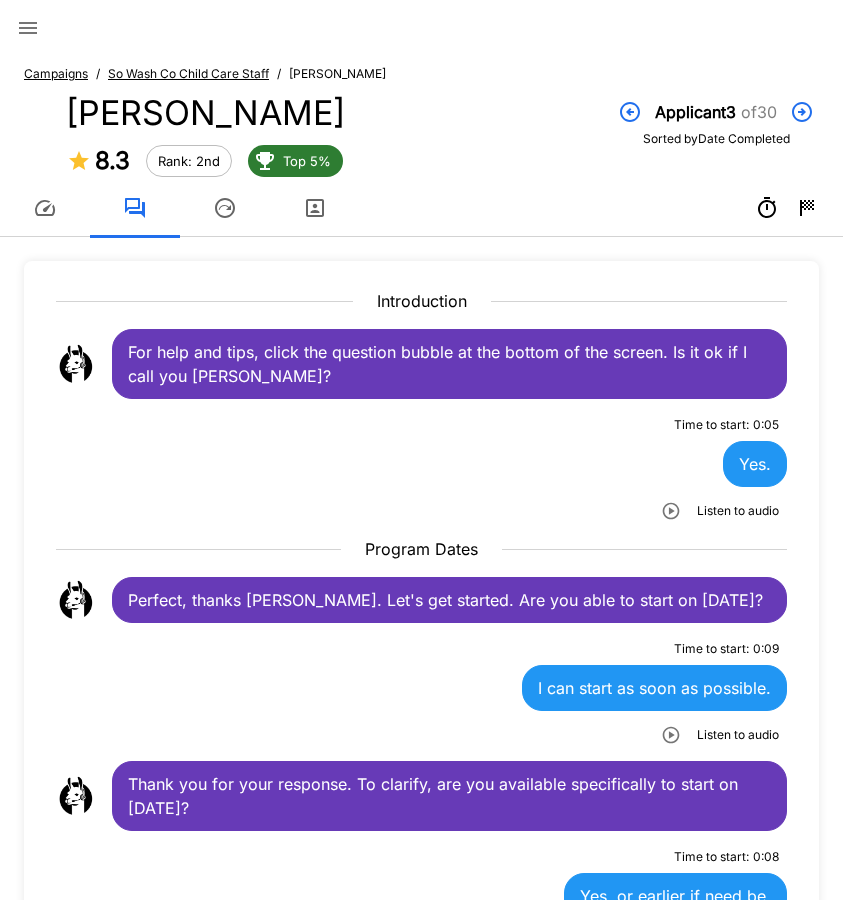 click on "Campaigns / So Wash Co Child Care Staff  / [PERSON_NAME] [PERSON_NAME]   8.3 Rank: 2nd Top 5% Applicant  3   of  30 Sorted by  Date Completed" at bounding box center (421, 142) 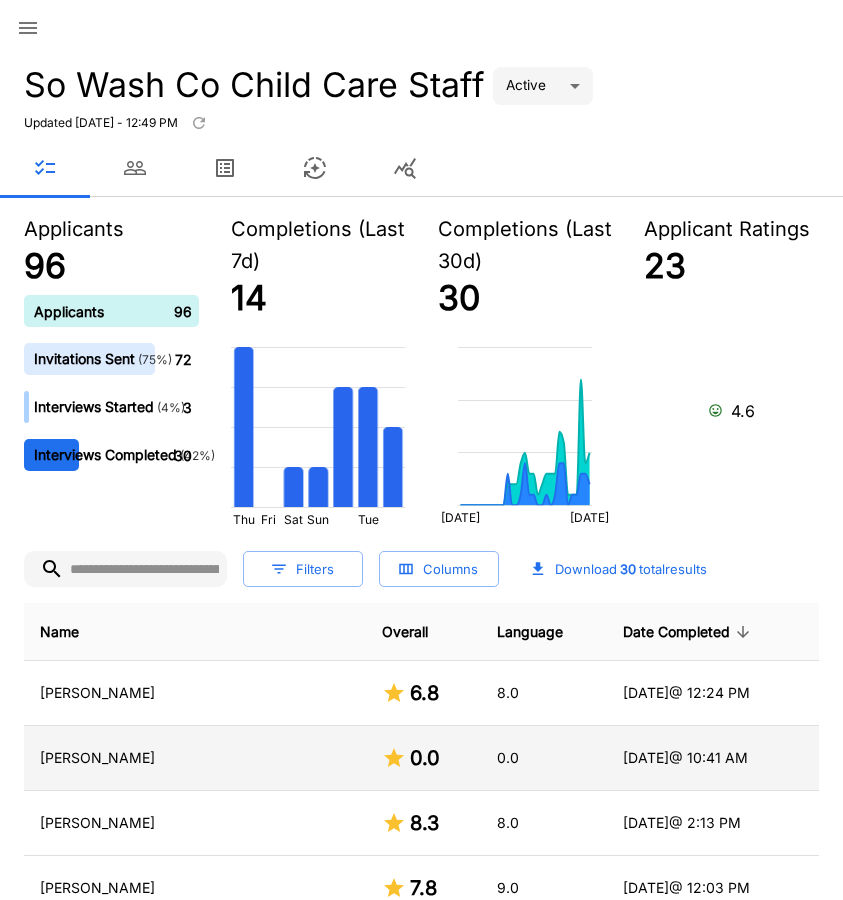 click on "[PERSON_NAME]" at bounding box center [195, 758] 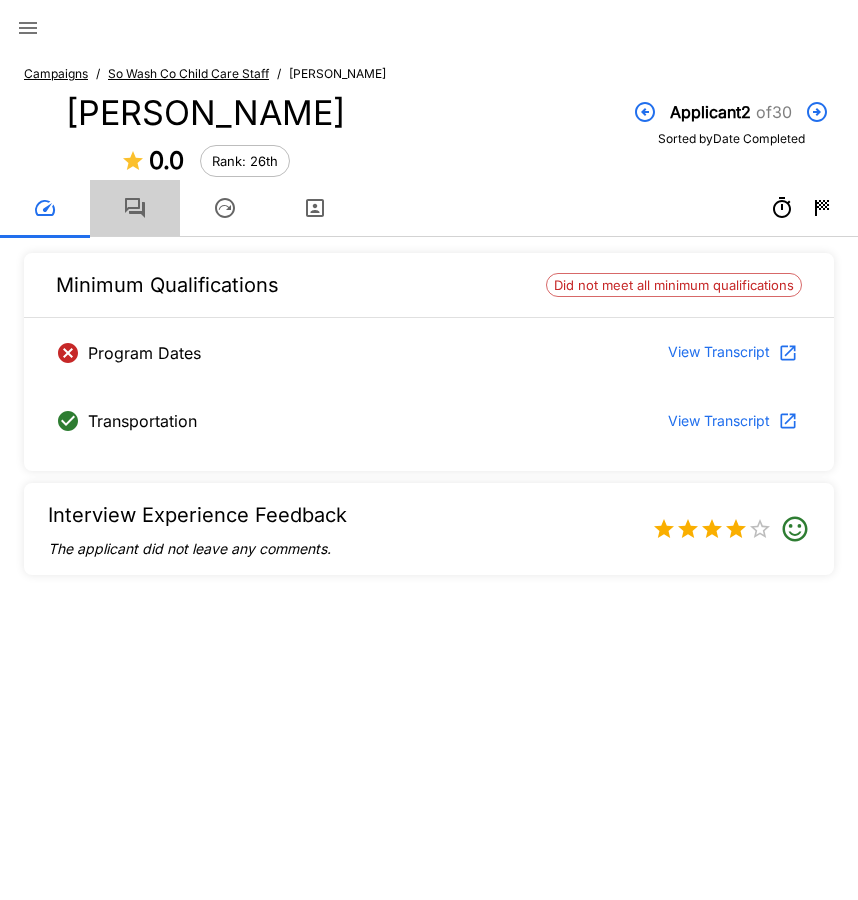 click at bounding box center [135, 208] 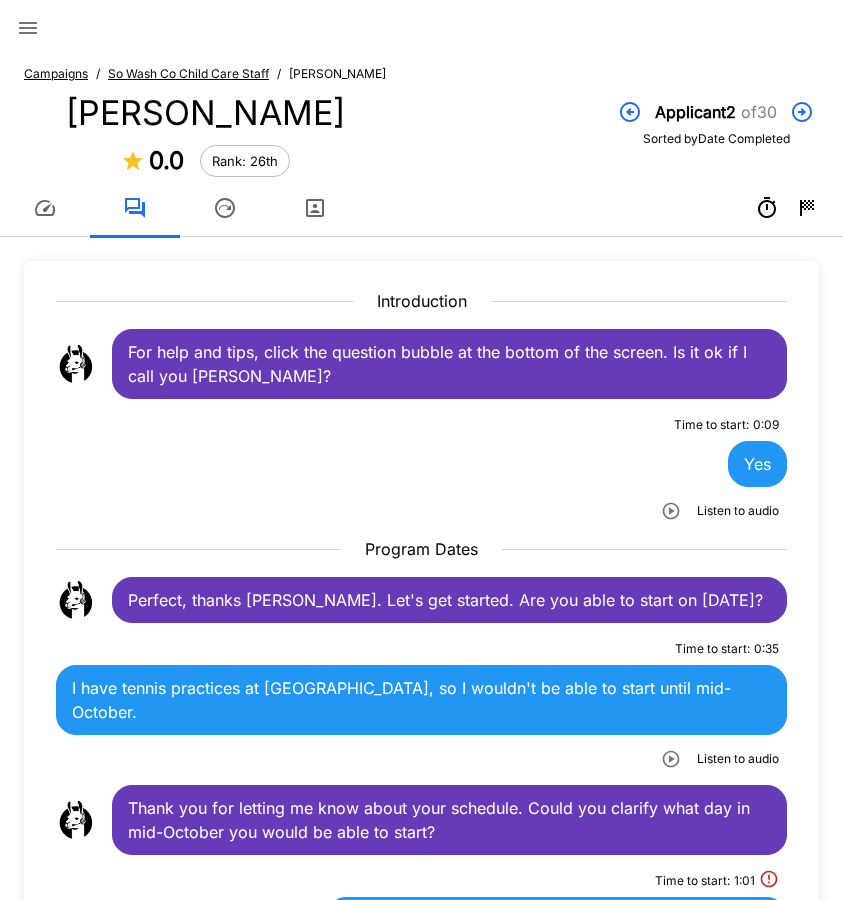 drag, startPoint x: 131, startPoint y: 352, endPoint x: 449, endPoint y: 709, distance: 478.09308 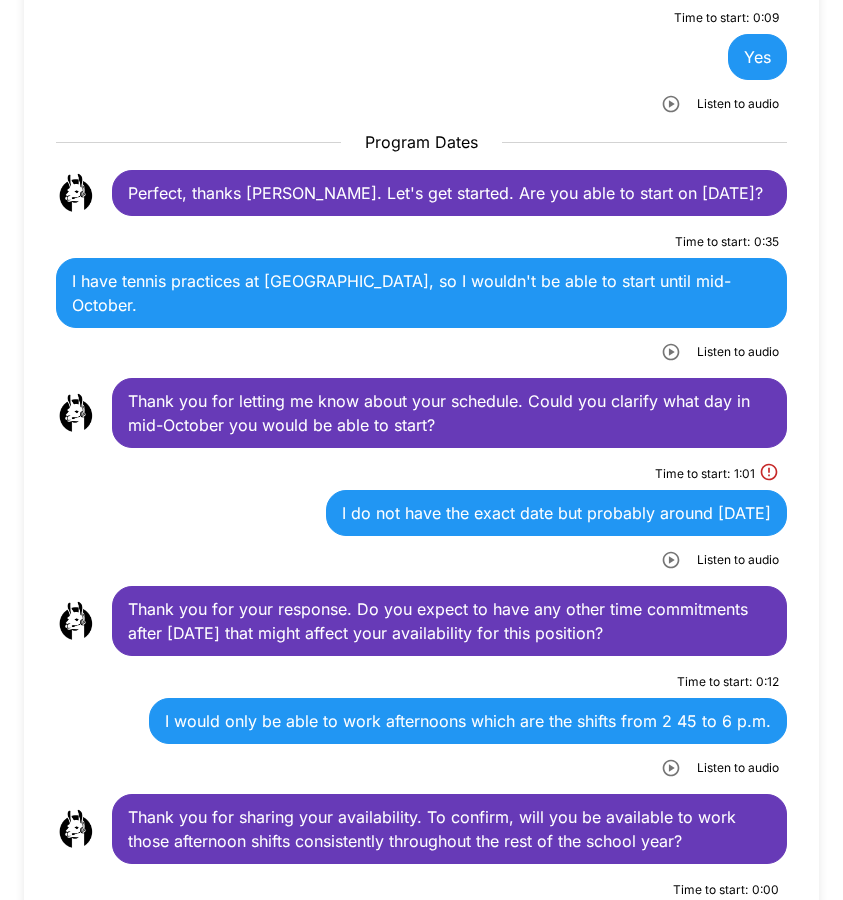 scroll, scrollTop: 500, scrollLeft: 0, axis: vertical 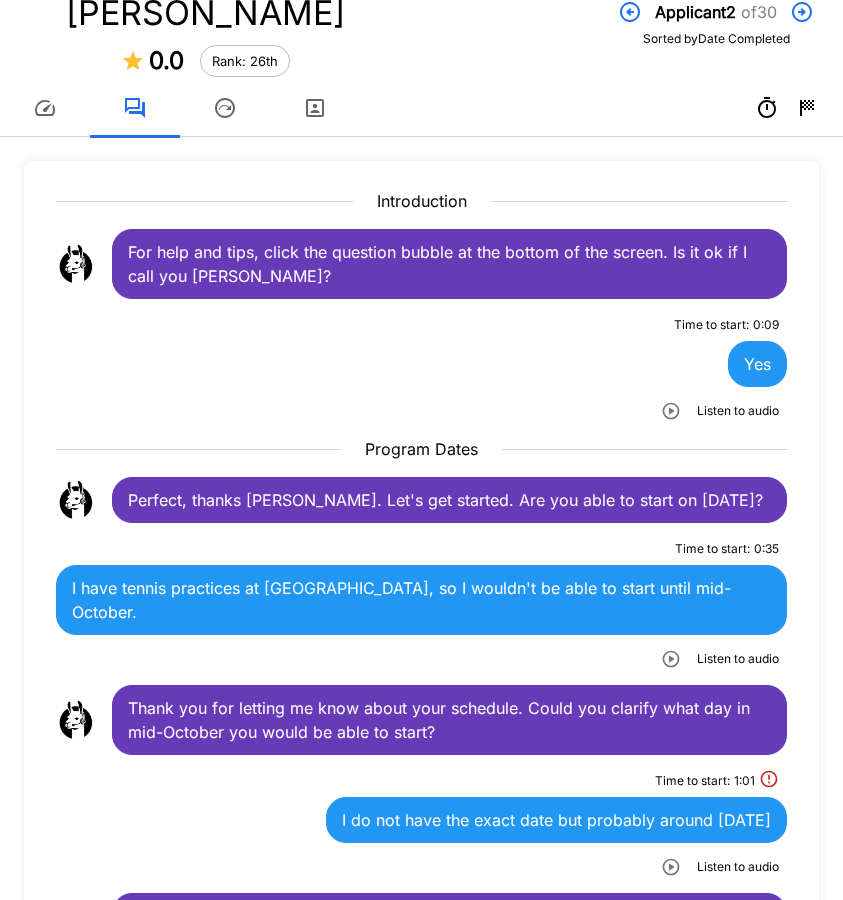 click on "For help and tips, click the question bubble at the bottom of the screen.  Is it ok if I call you [PERSON_NAME]?" at bounding box center [449, 264] 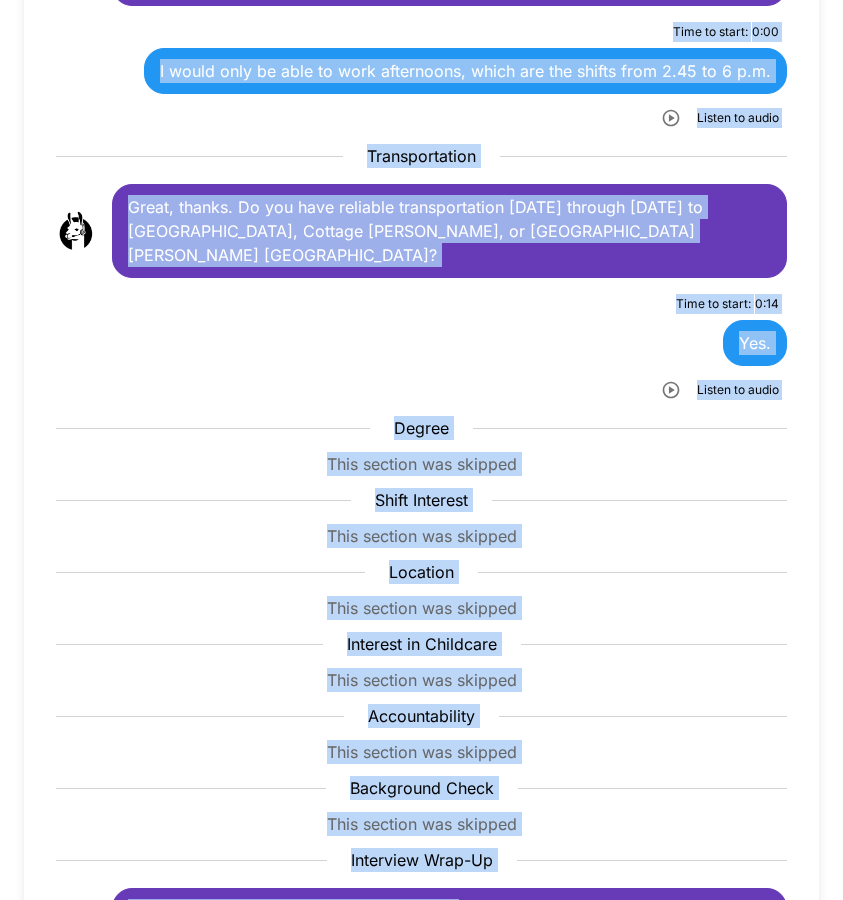 scroll, scrollTop: 1655, scrollLeft: 0, axis: vertical 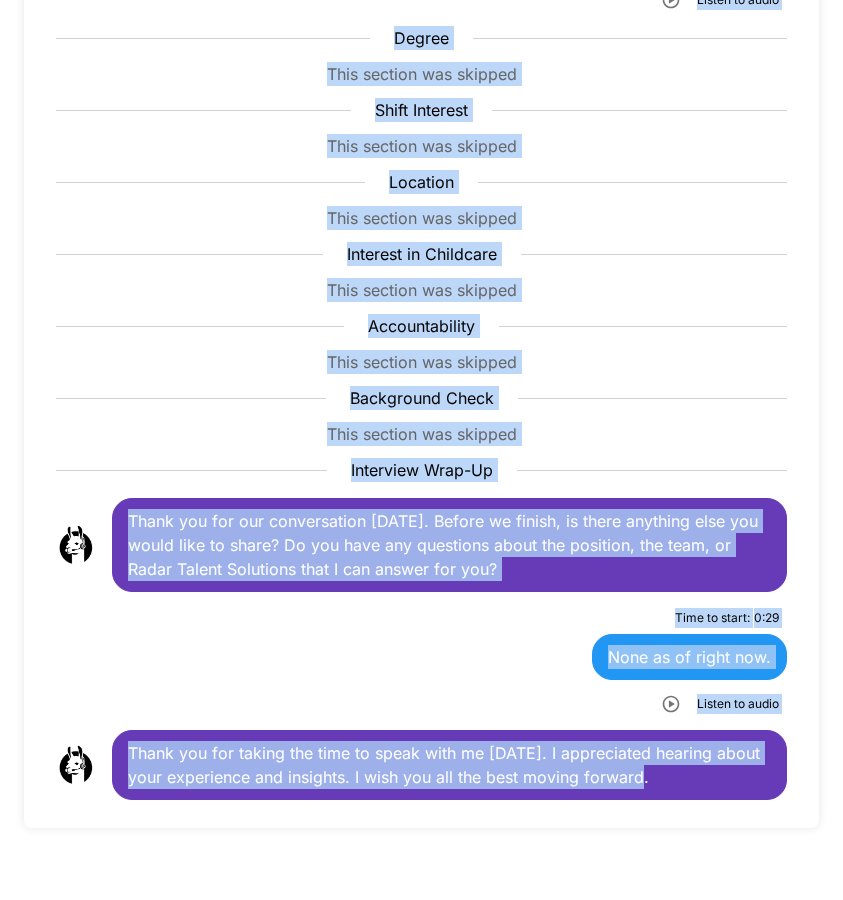 drag, startPoint x: 130, startPoint y: 252, endPoint x: 676, endPoint y: 772, distance: 754 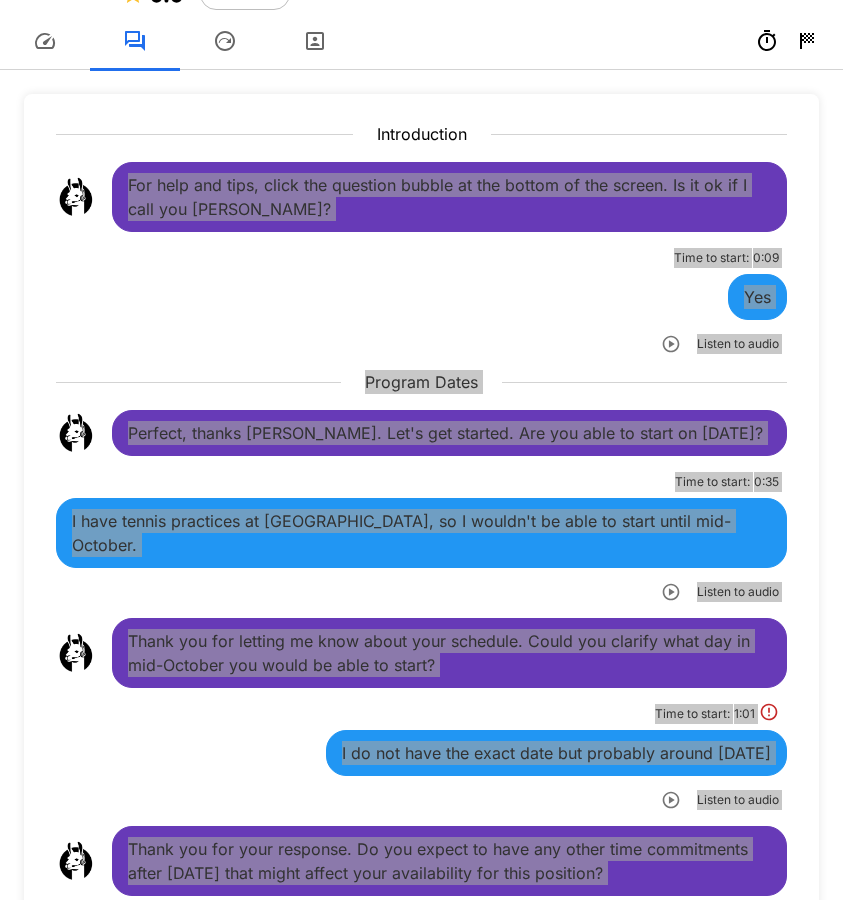 scroll, scrollTop: 0, scrollLeft: 0, axis: both 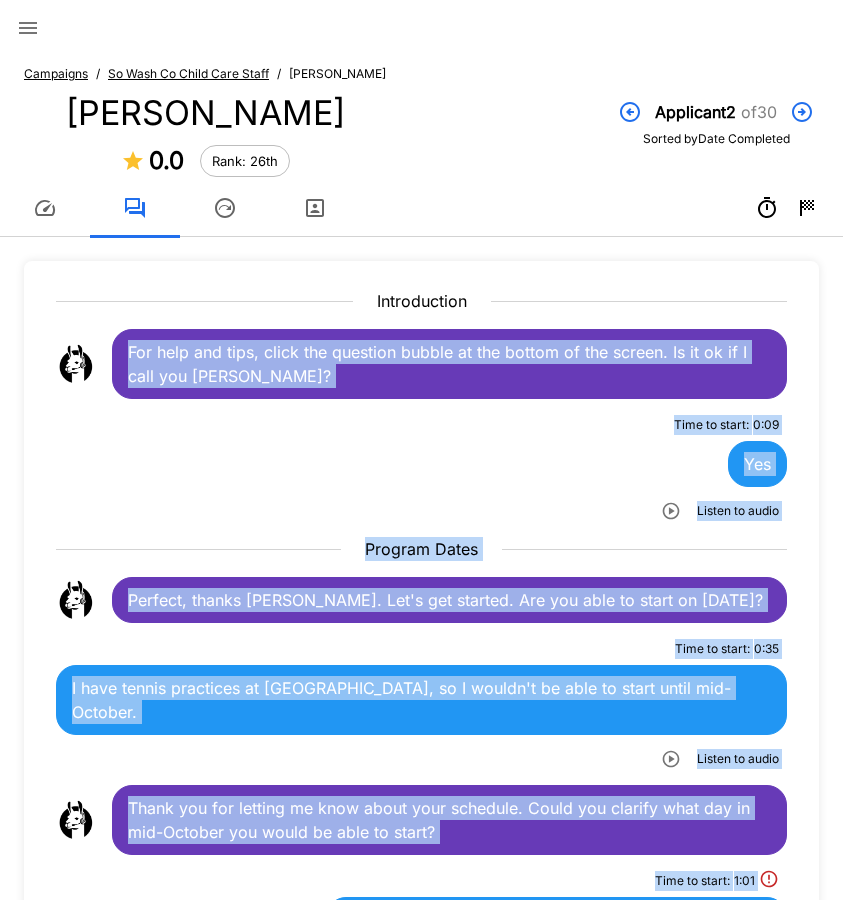 click on "Time to start : 0 : 09 Yes Listen to audio" at bounding box center (421, 468) 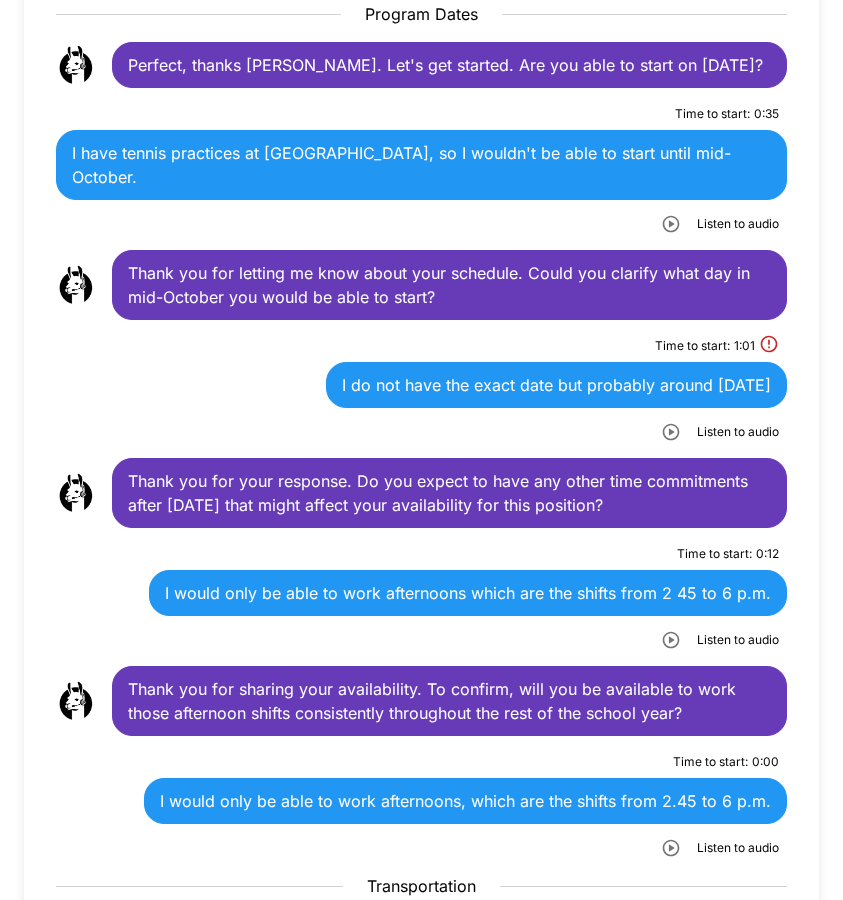 scroll, scrollTop: 200, scrollLeft: 0, axis: vertical 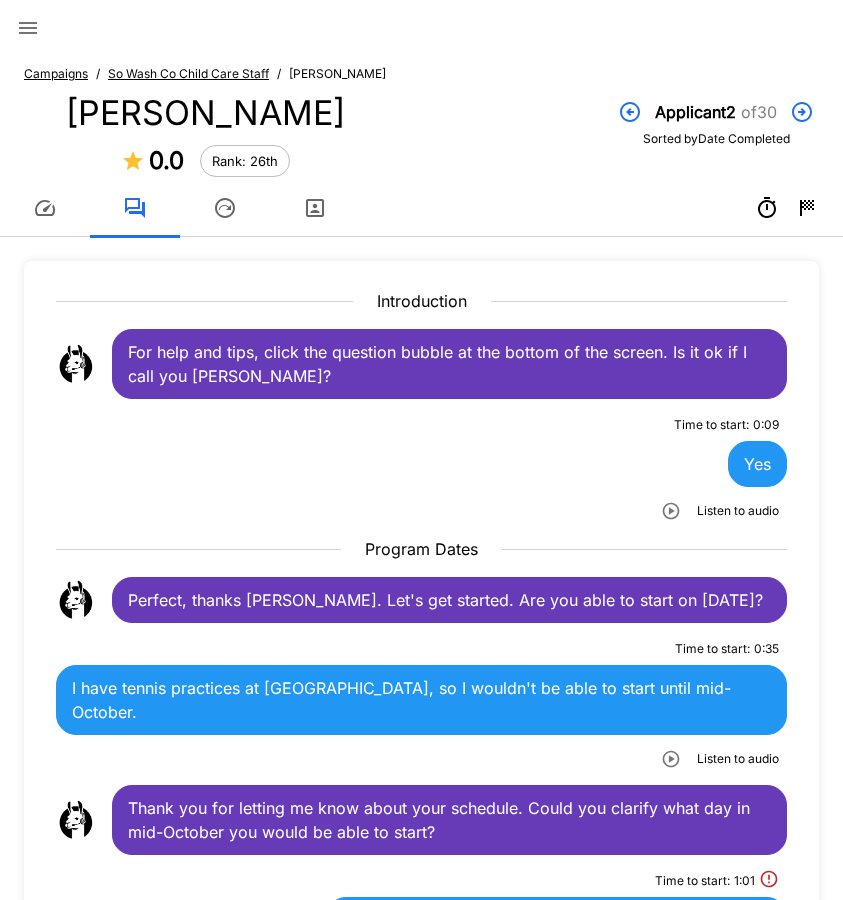 click on "So Wash Co Child Care Staff" at bounding box center (188, 73) 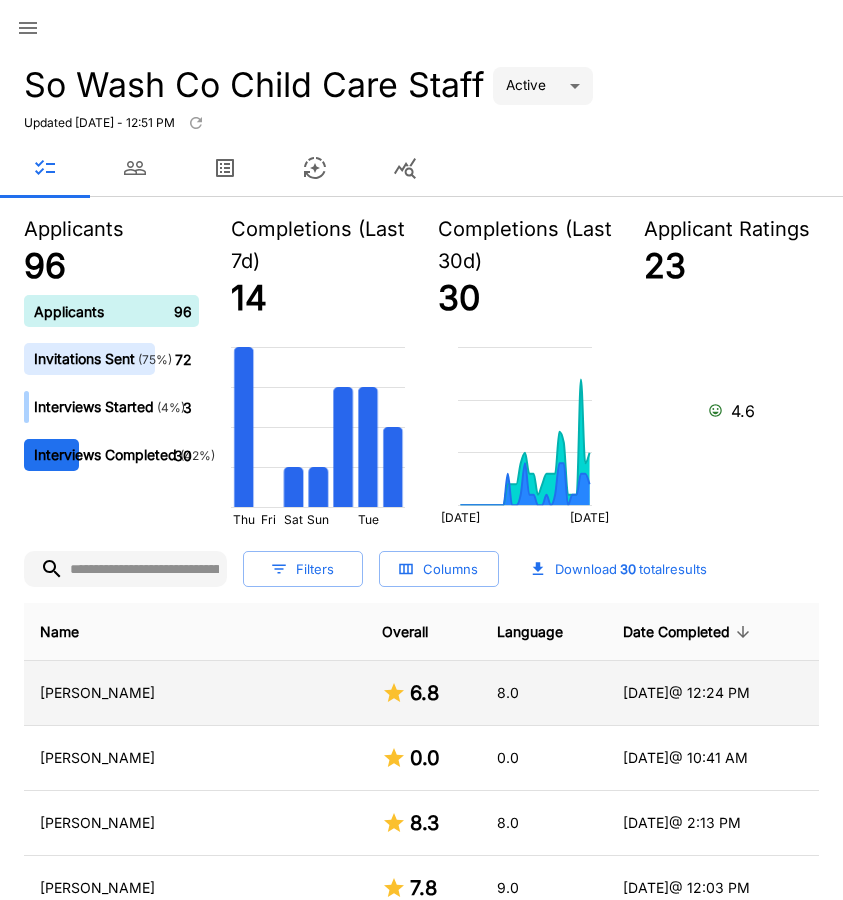 click on "[PERSON_NAME]" at bounding box center [195, 693] 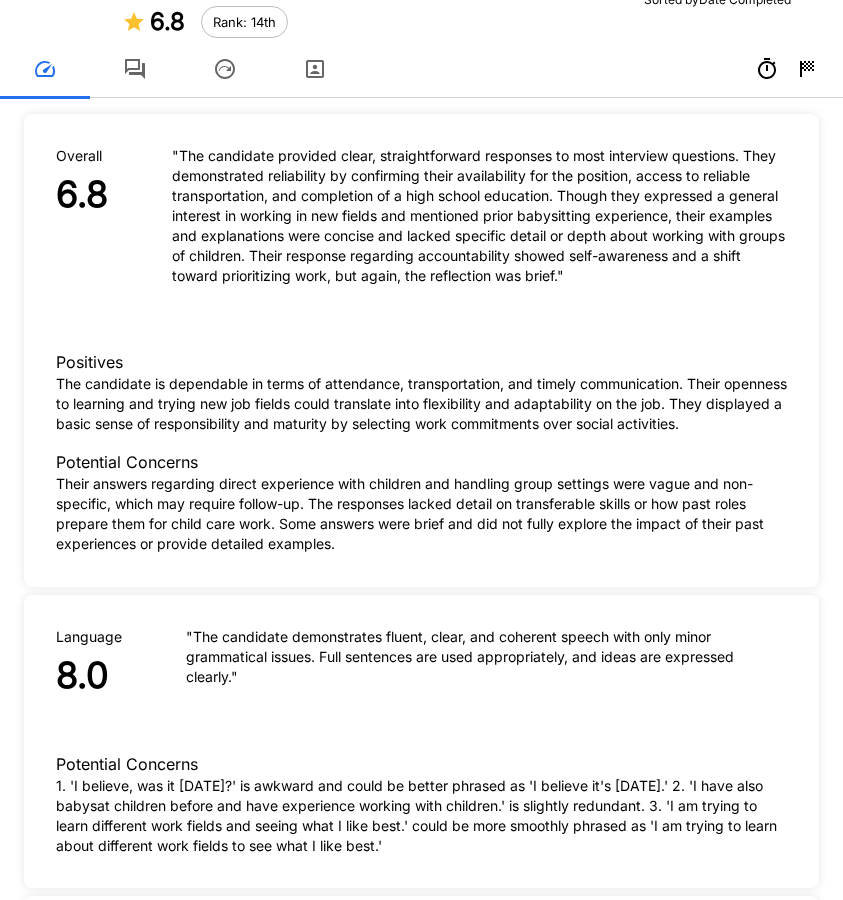 scroll, scrollTop: 0, scrollLeft: 0, axis: both 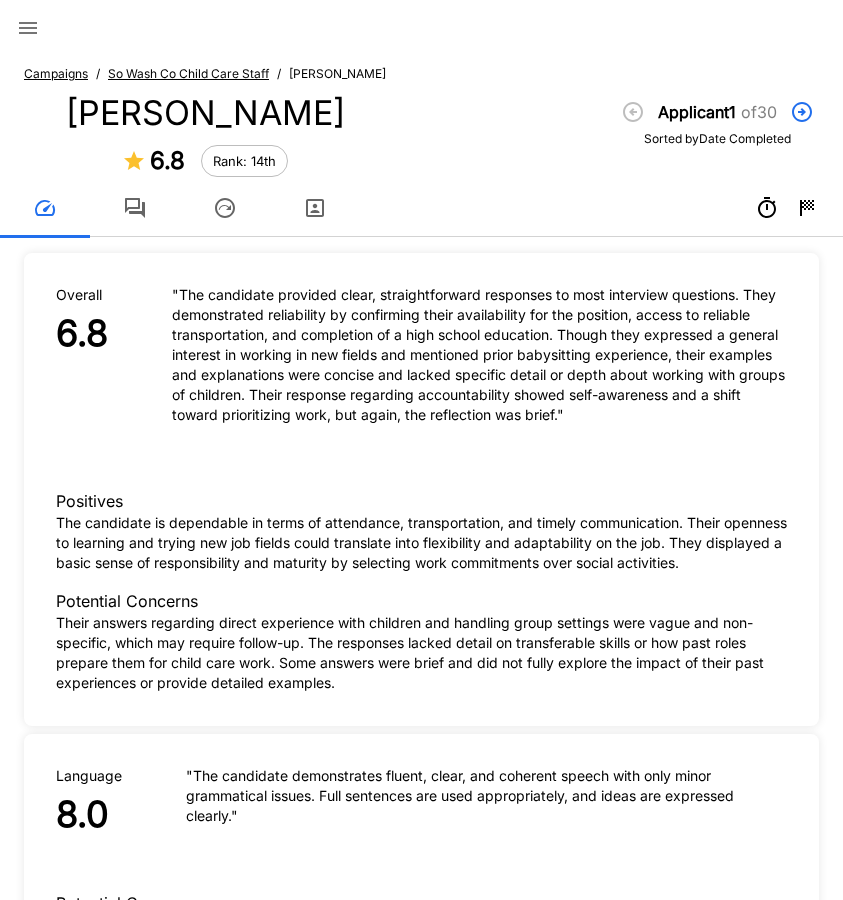 click 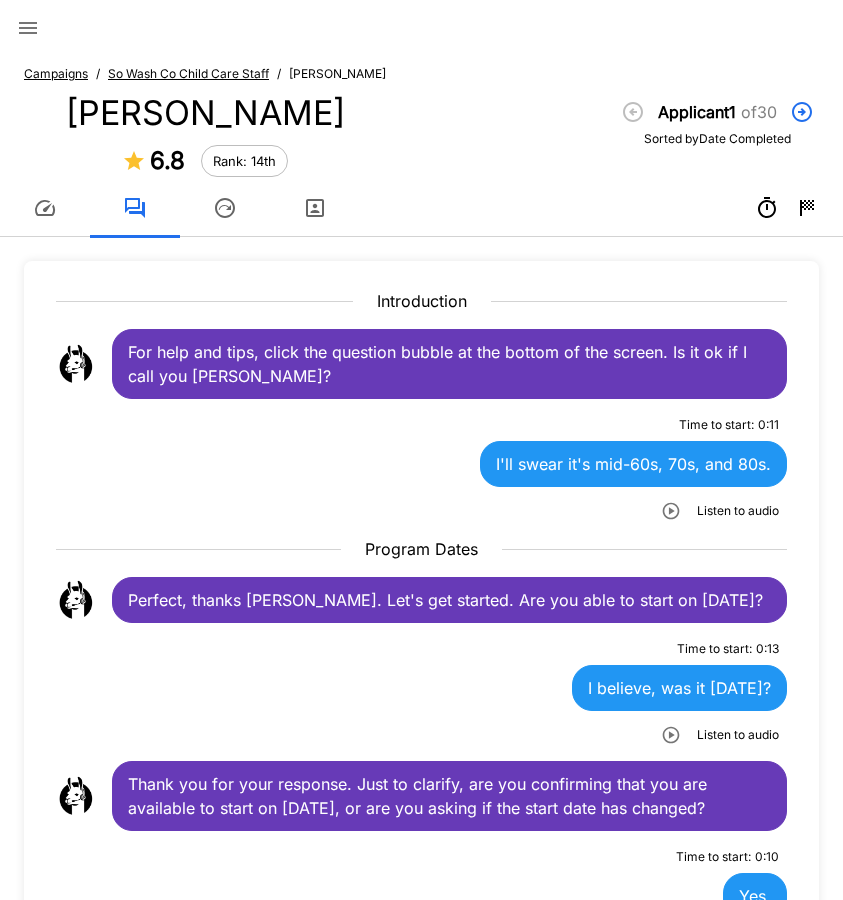 click 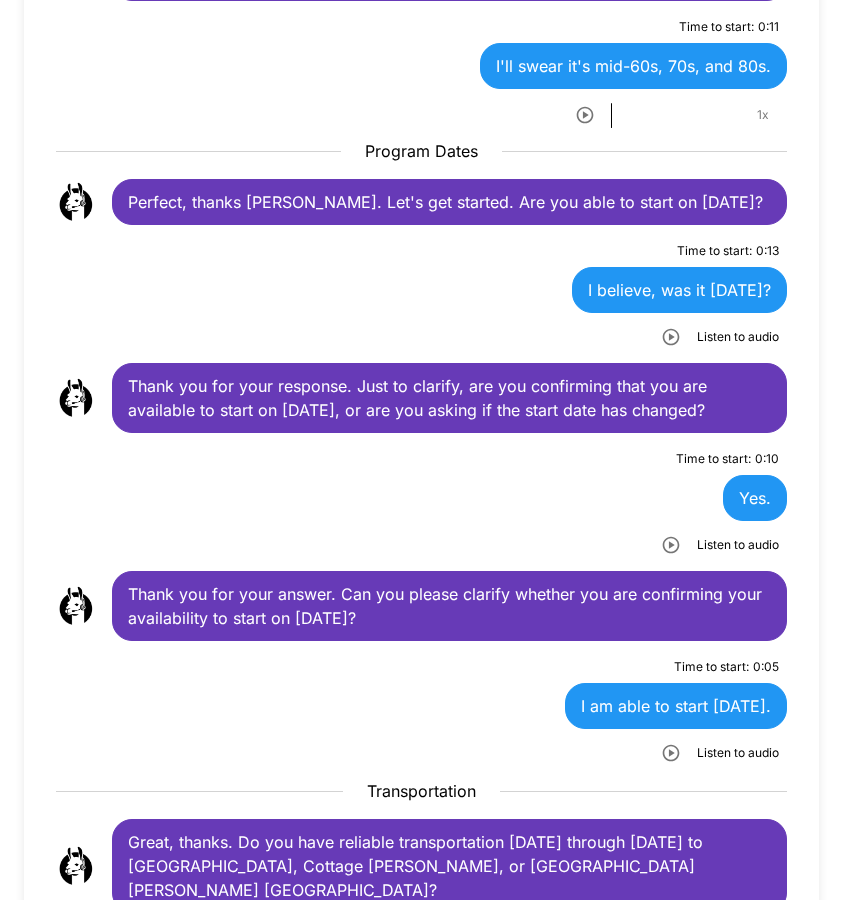 scroll, scrollTop: 400, scrollLeft: 0, axis: vertical 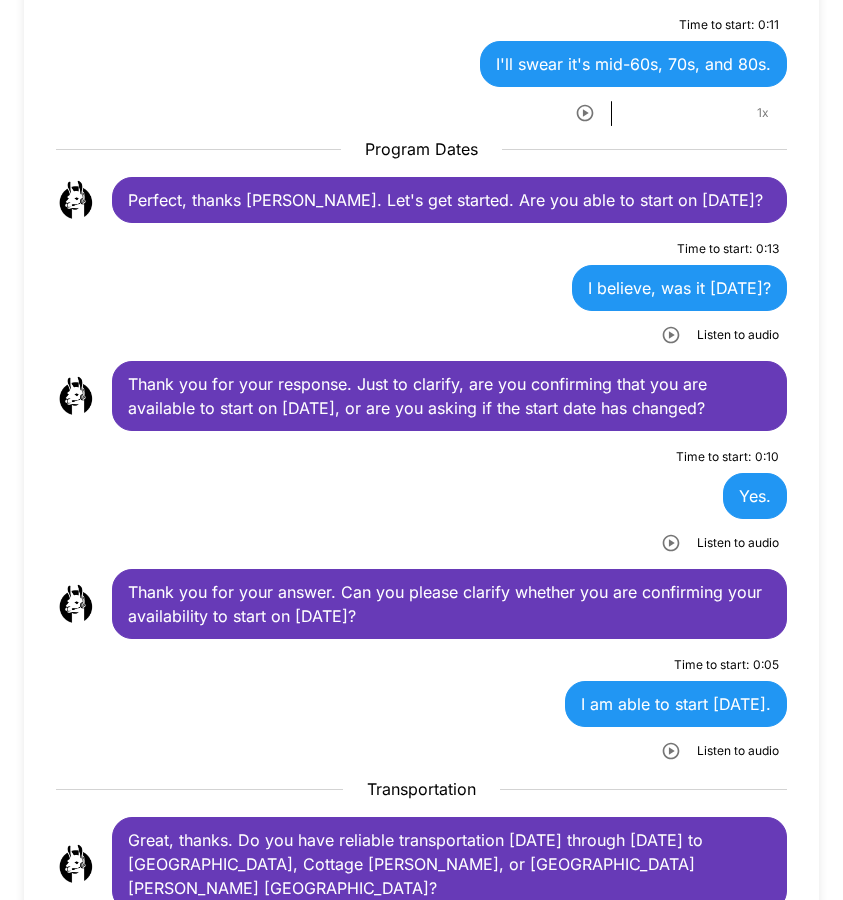 click 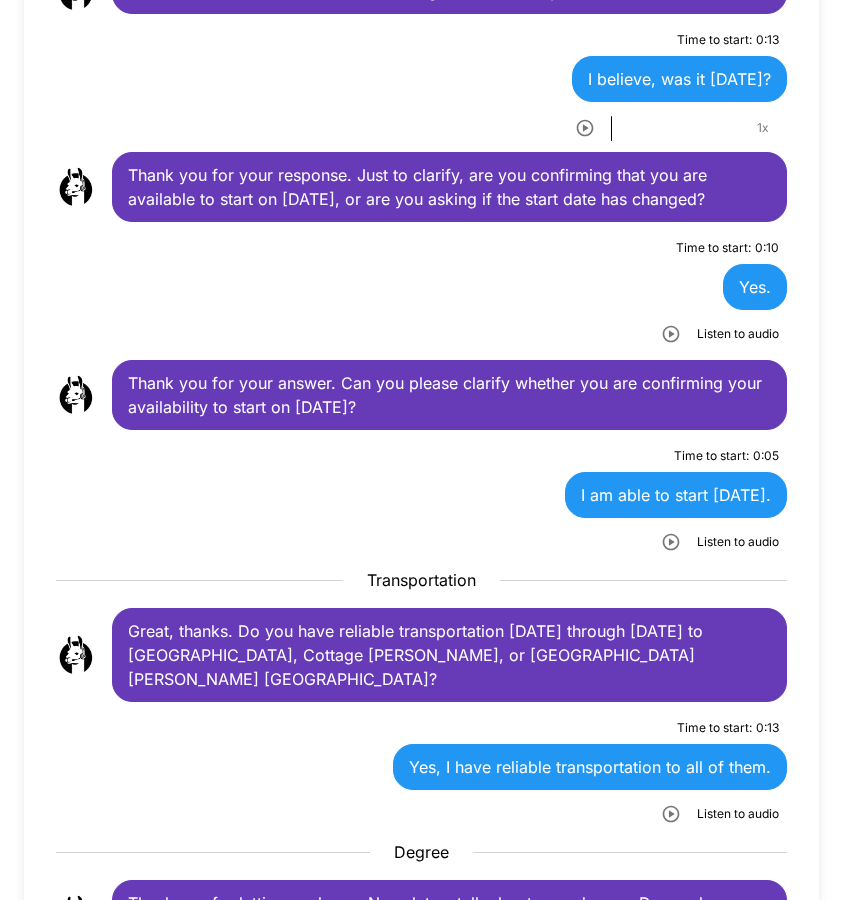 scroll, scrollTop: 700, scrollLeft: 0, axis: vertical 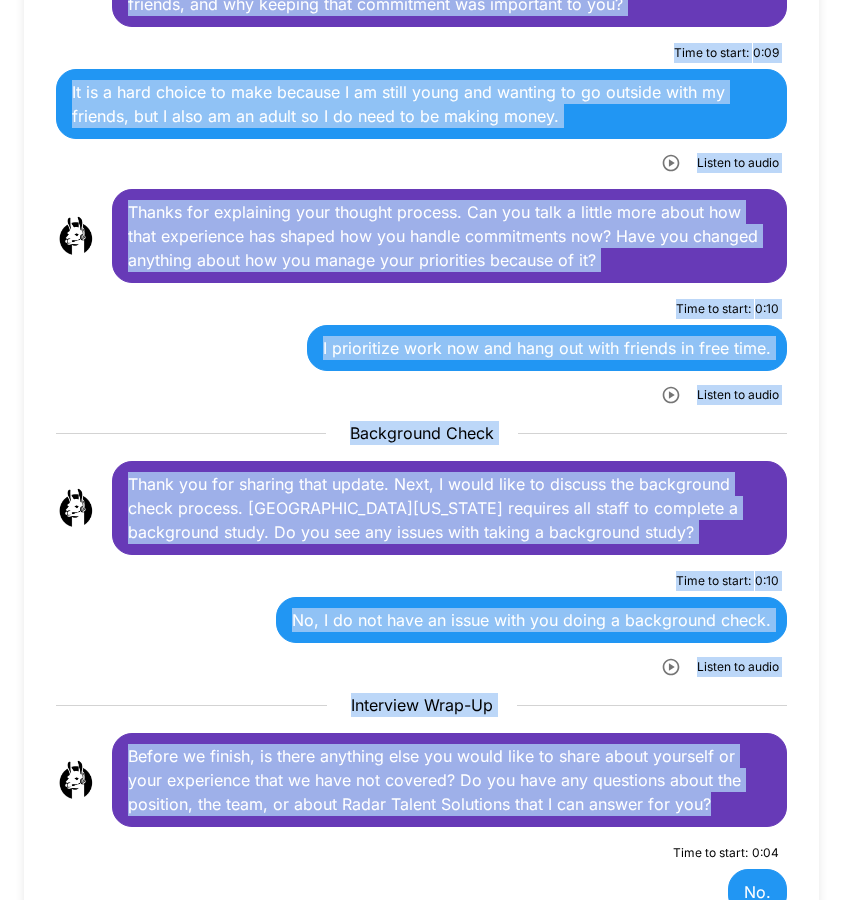 drag, startPoint x: 130, startPoint y: 347, endPoint x: 711, endPoint y: 785, distance: 727.60223 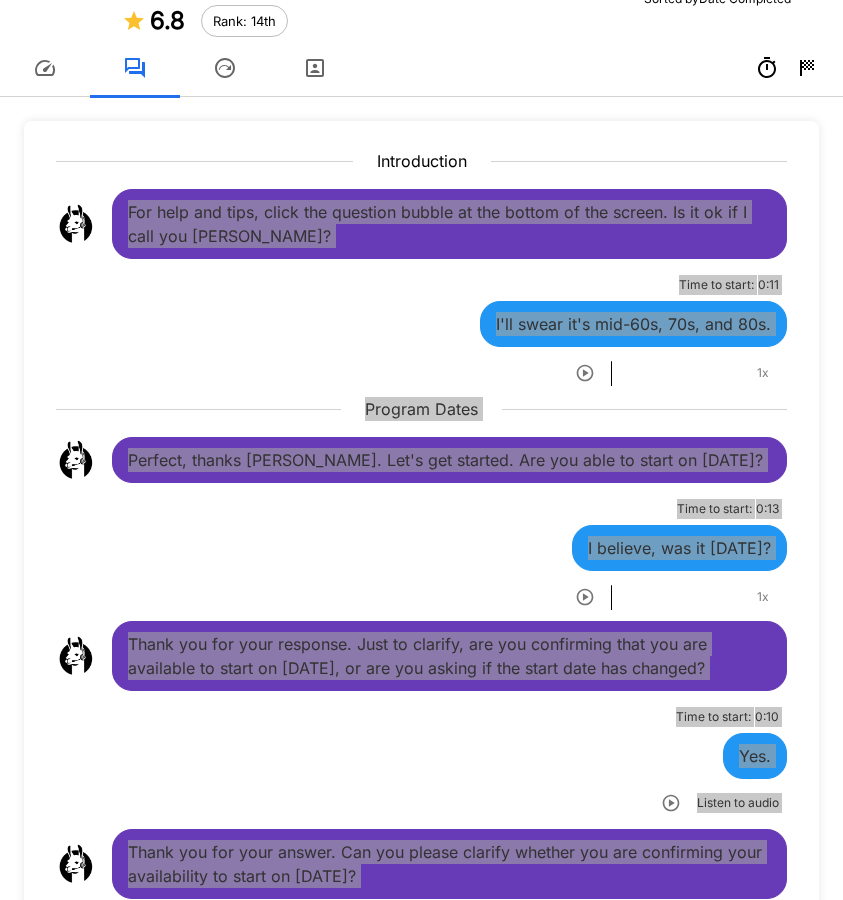 scroll, scrollTop: 0, scrollLeft: 0, axis: both 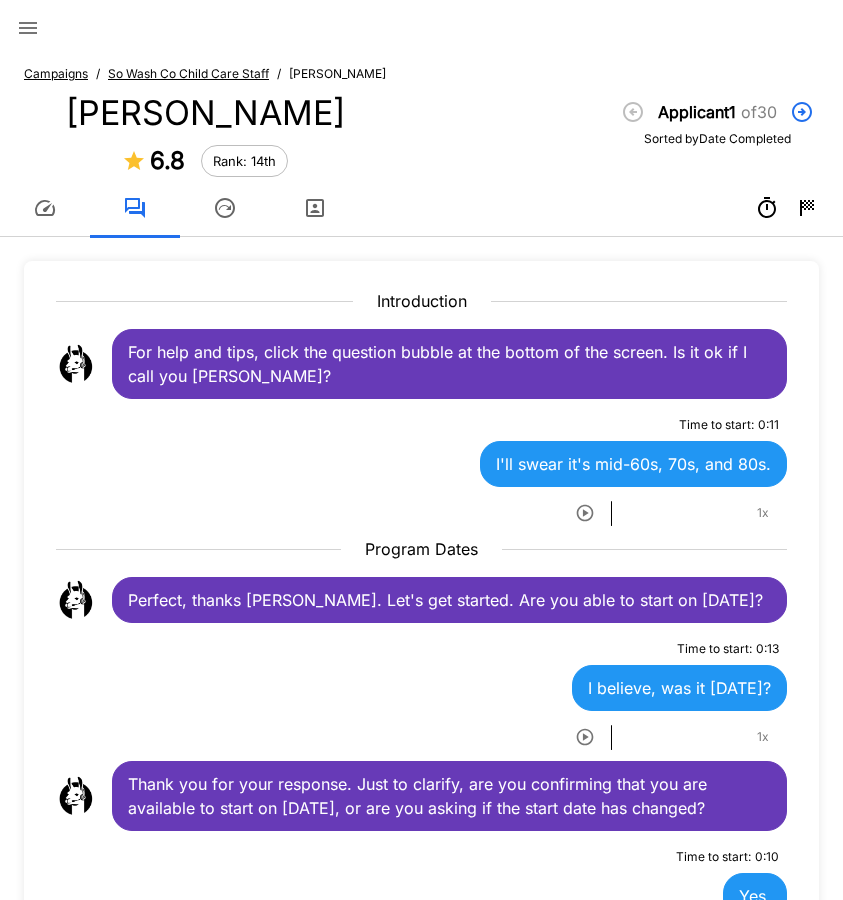 click on "Campaigns" at bounding box center [56, 73] 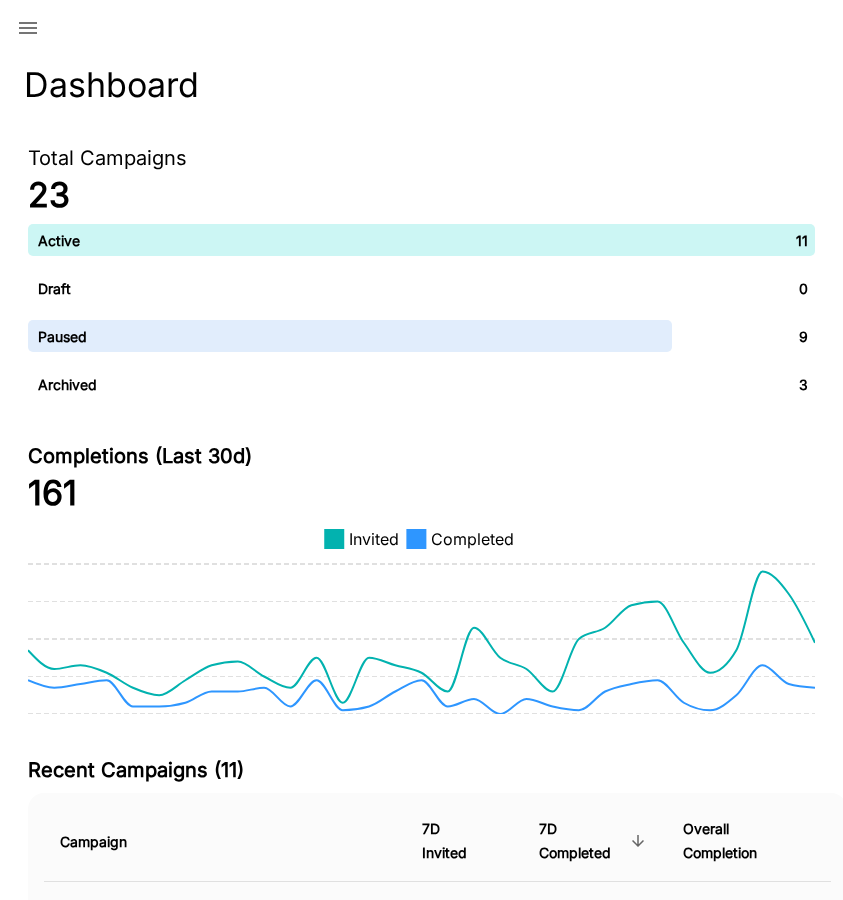 click 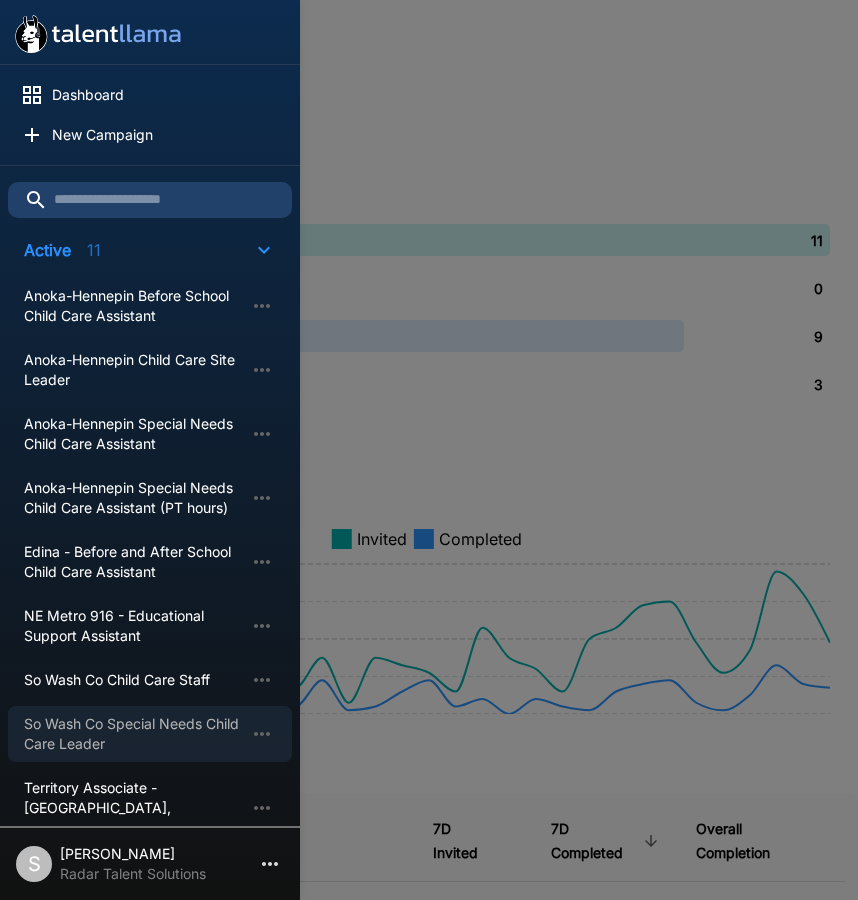 click on "So Wash Co Special Needs Child Care Leader" at bounding box center (134, 734) 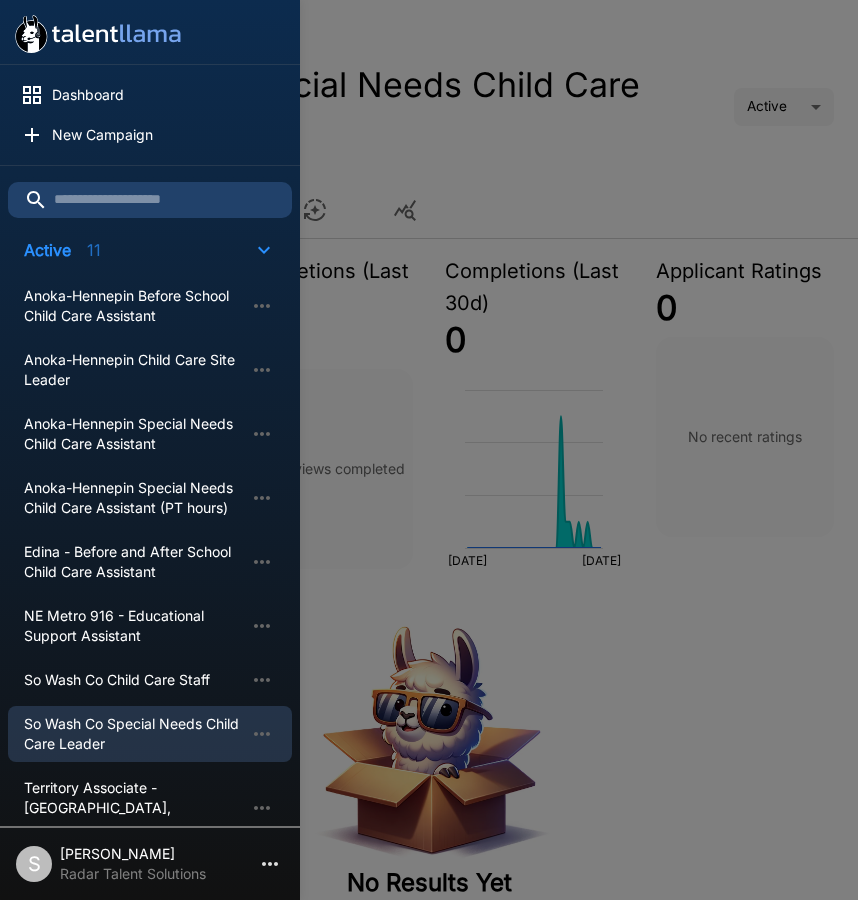 click at bounding box center [429, 450] 